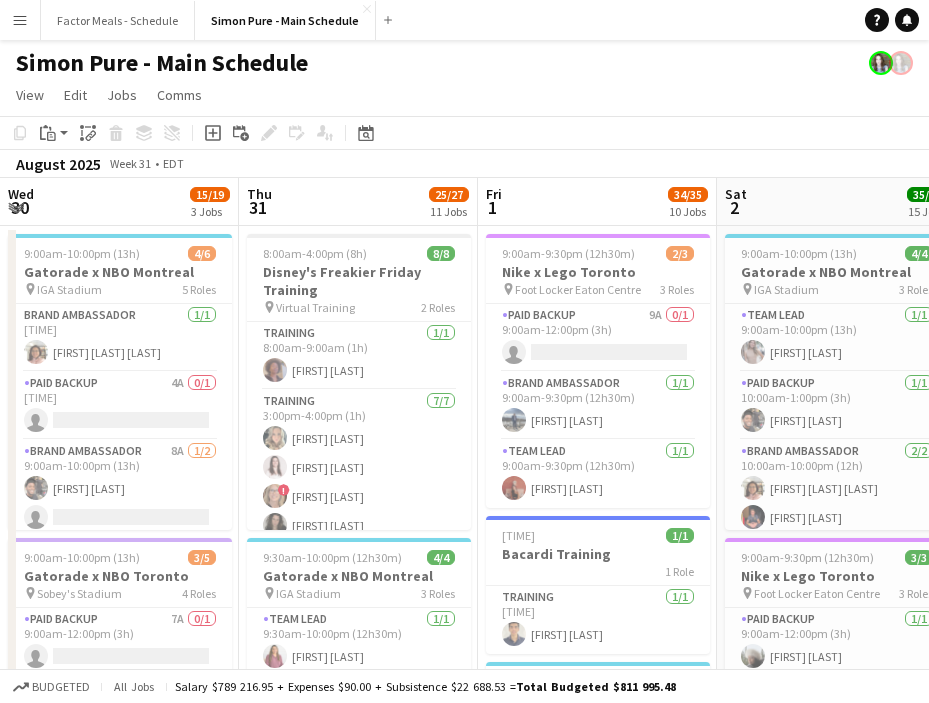 scroll, scrollTop: 0, scrollLeft: 0, axis: both 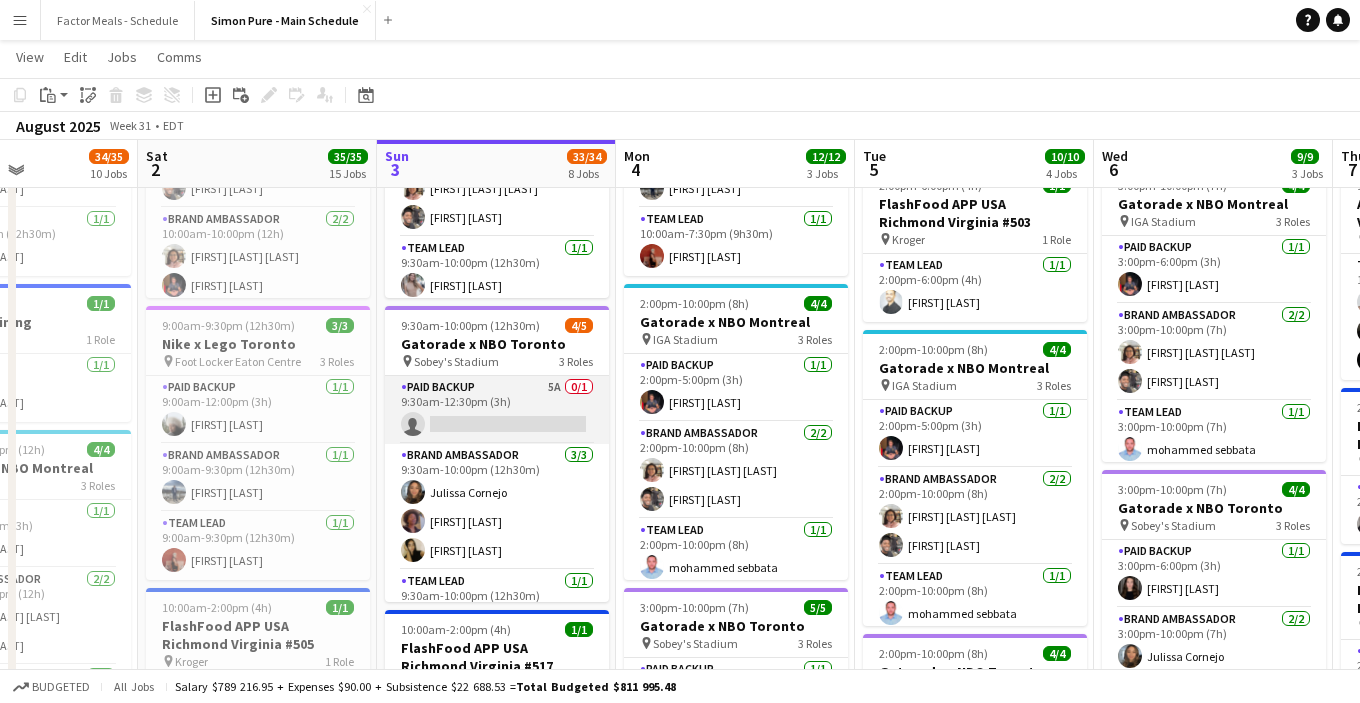 click on "Paid Backup   5A   0/1   9:30am-12:30pm (3h)
single-neutral-actions" at bounding box center (497, 410) 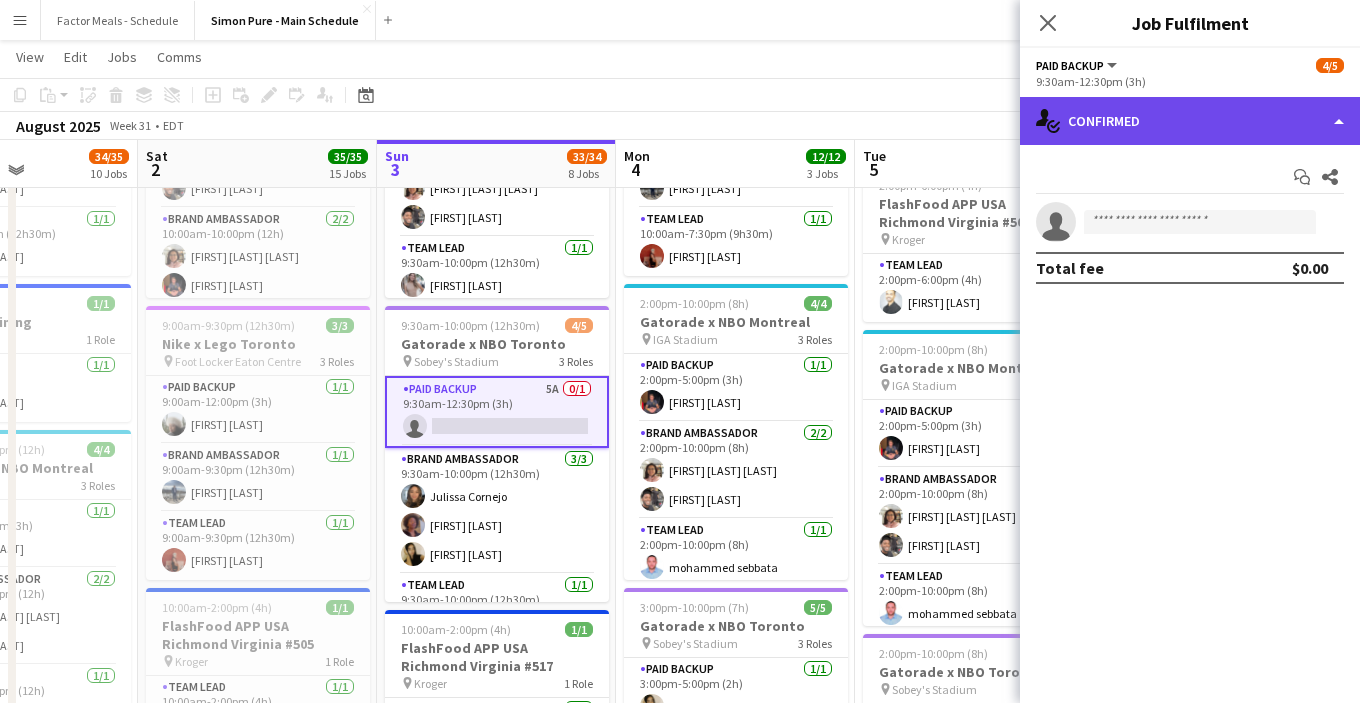 click on "single-neutral-actions-check-2
Confirmed" 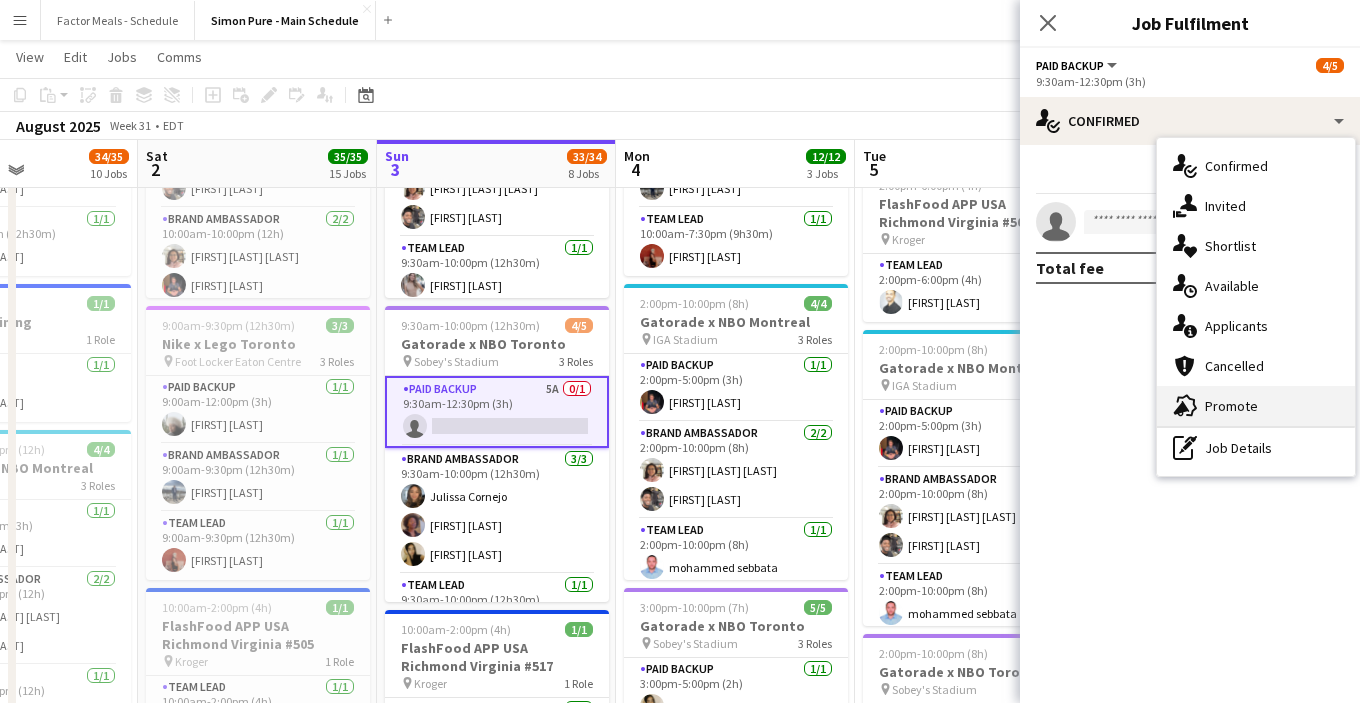 click on "advertising-megaphone
Promote" at bounding box center (1256, 406) 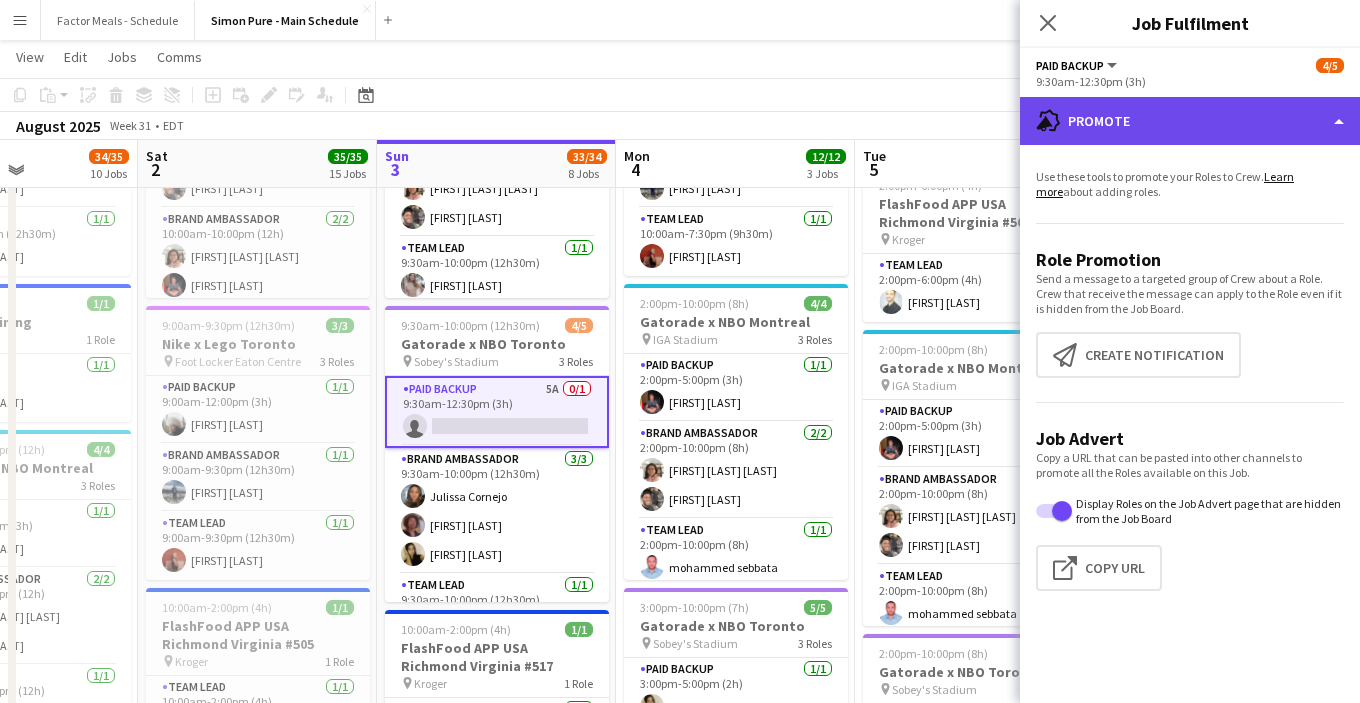 click on "advertising-megaphone
Promote" 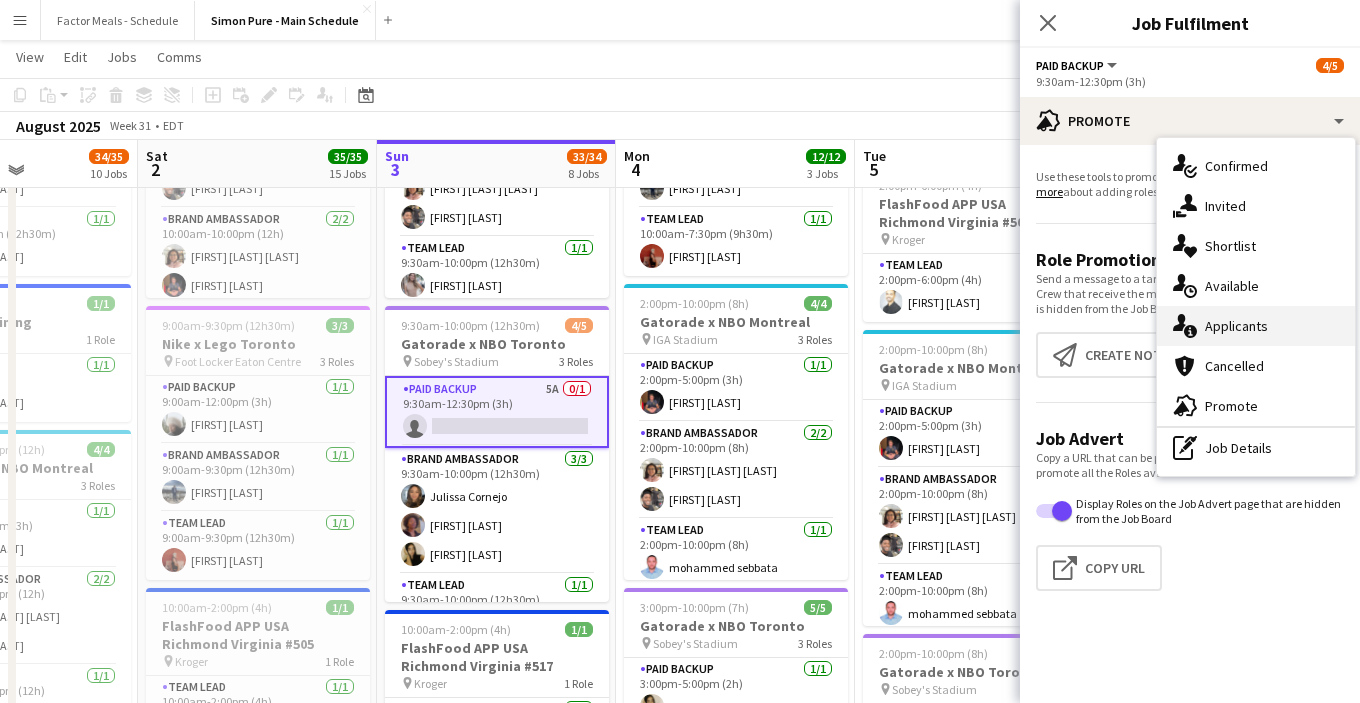 click on "single-neutral-actions-information
Applicants" at bounding box center (1256, 326) 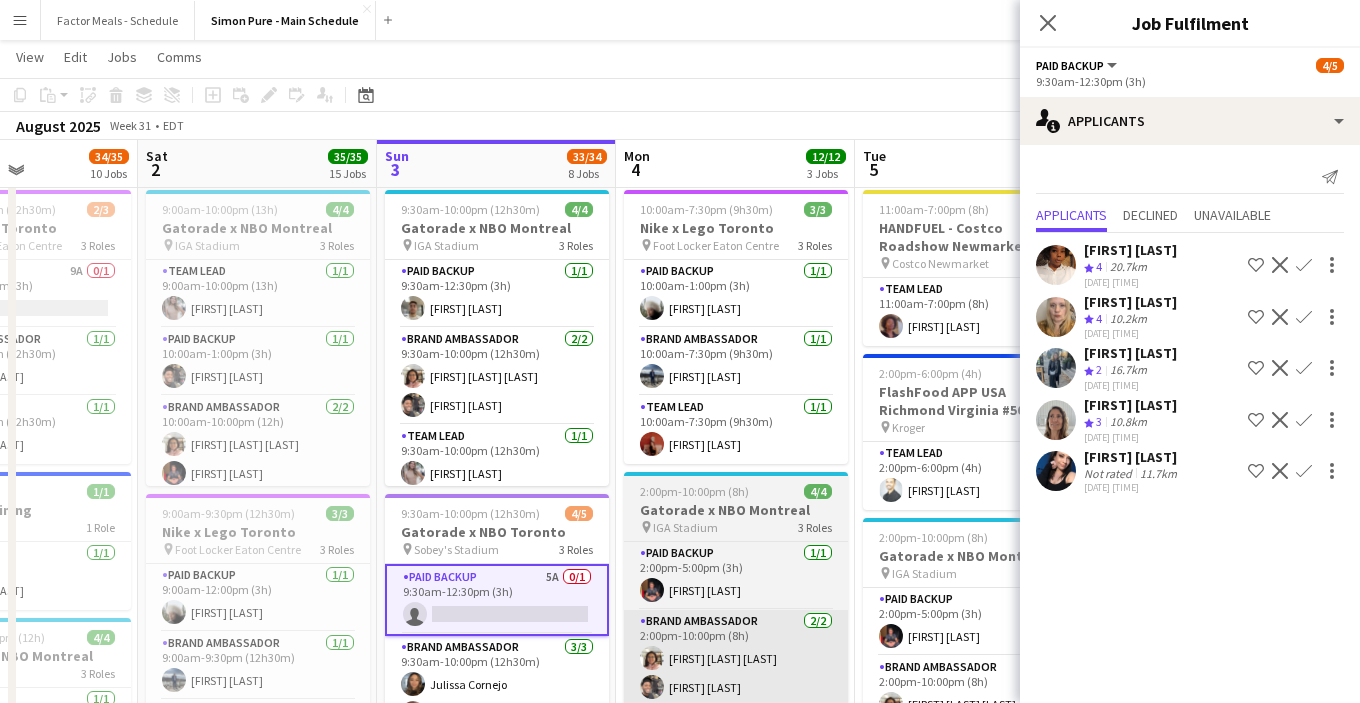 scroll, scrollTop: 0, scrollLeft: 0, axis: both 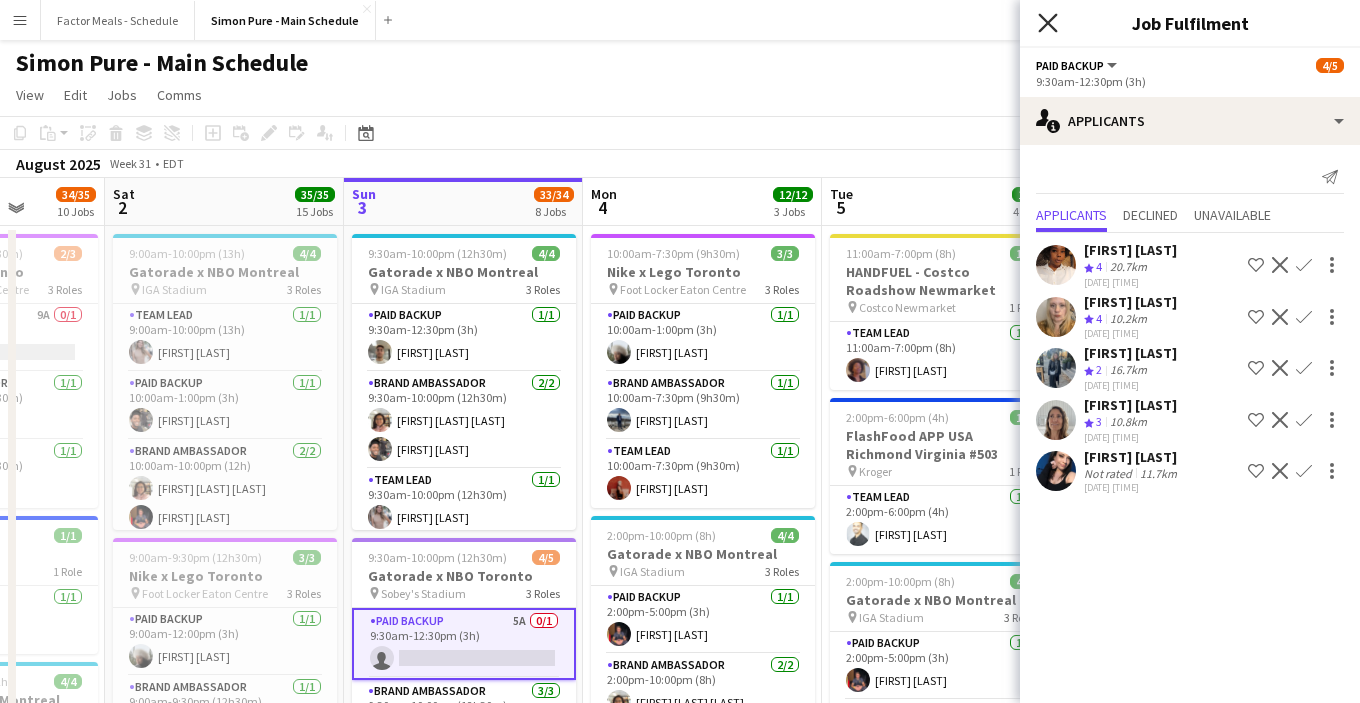 click on "Close pop-in" 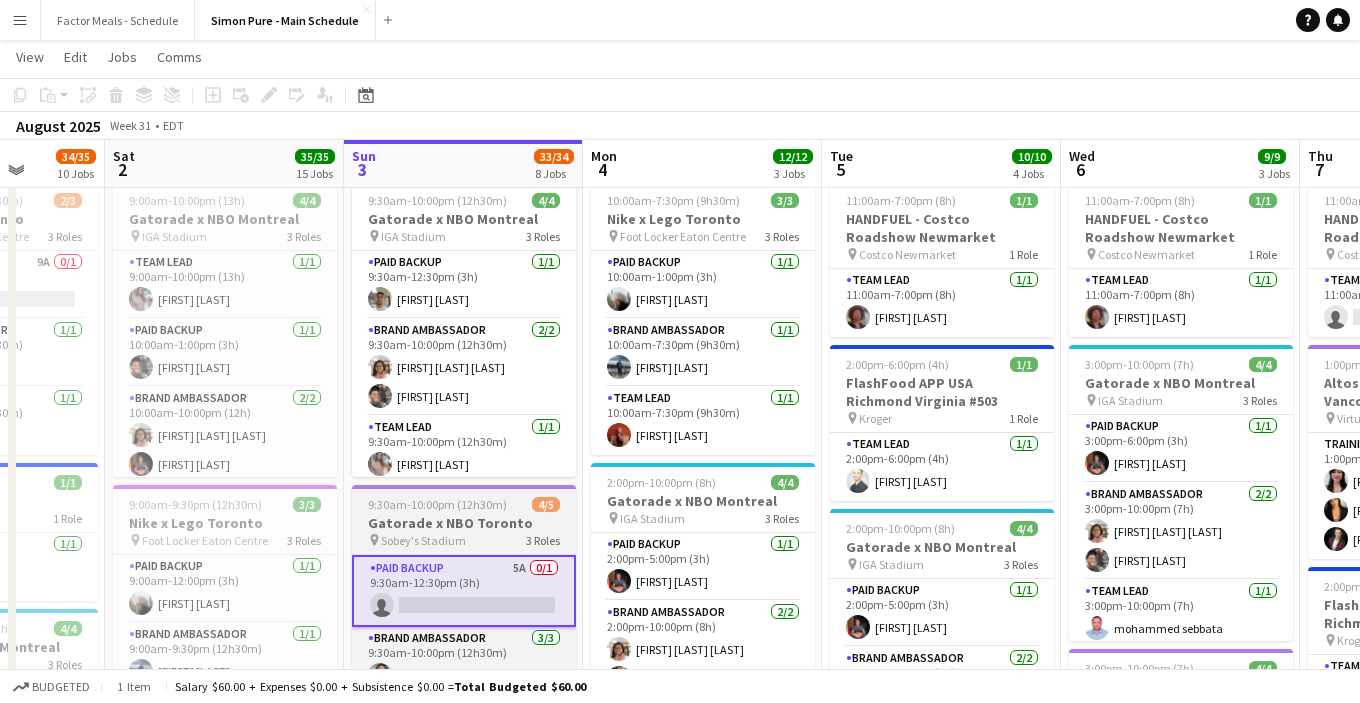 scroll, scrollTop: 74, scrollLeft: 0, axis: vertical 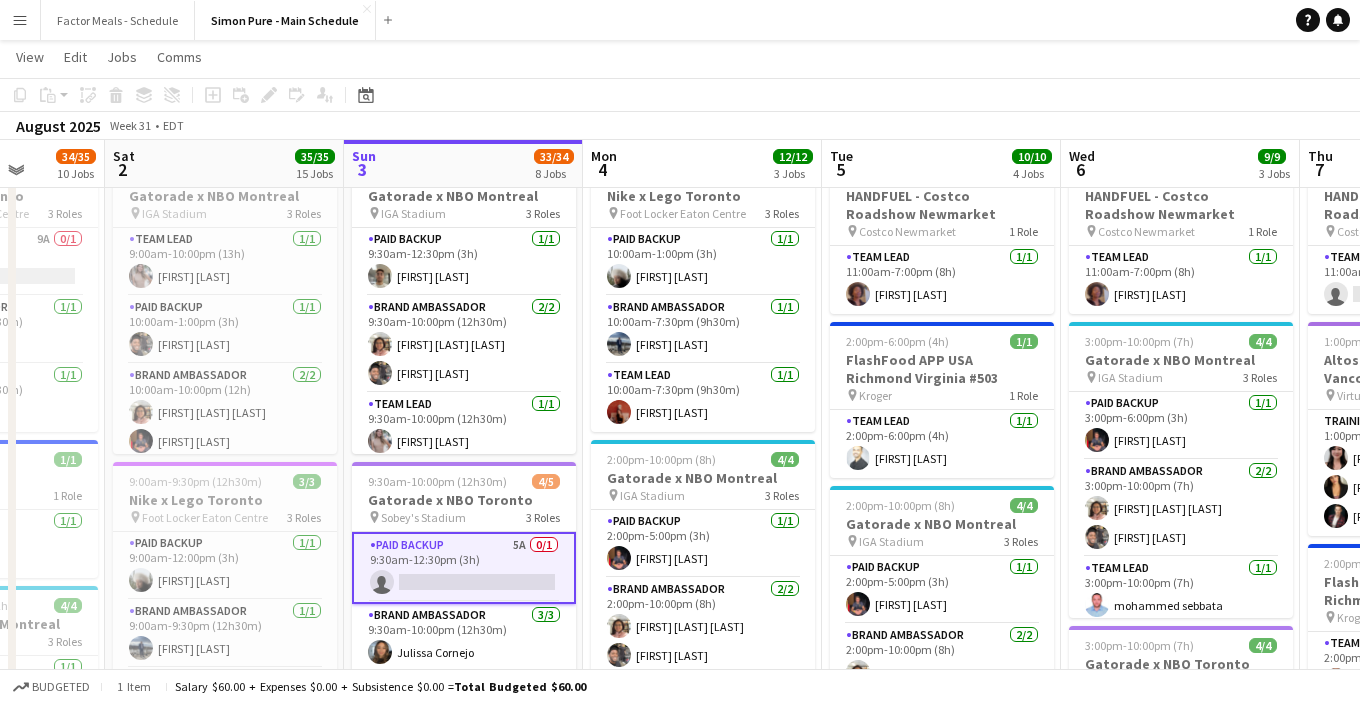 click on "Paid Backup   5A   0/1   9:30am-12:30pm (3h)
single-neutral-actions" at bounding box center [464, 568] 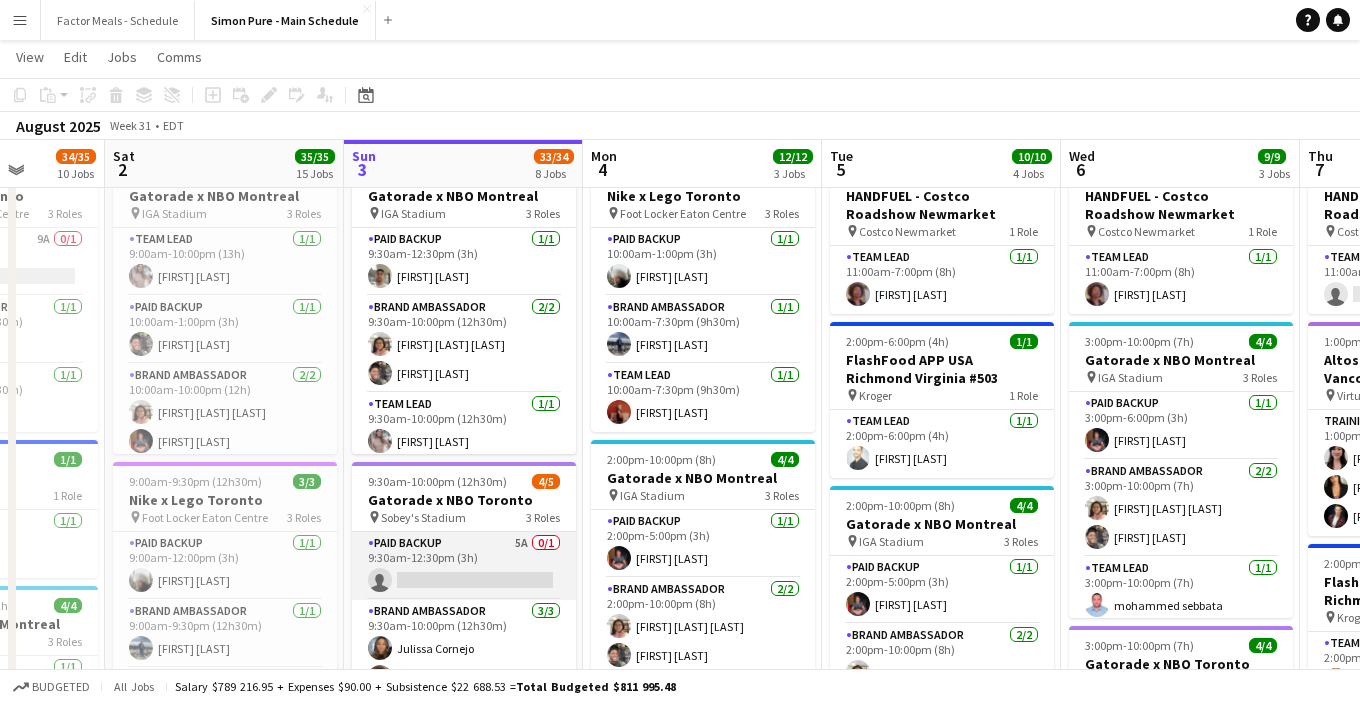 click on "Paid Backup   5A   0/1   9:30am-12:30pm (3h)
single-neutral-actions" at bounding box center (464, 566) 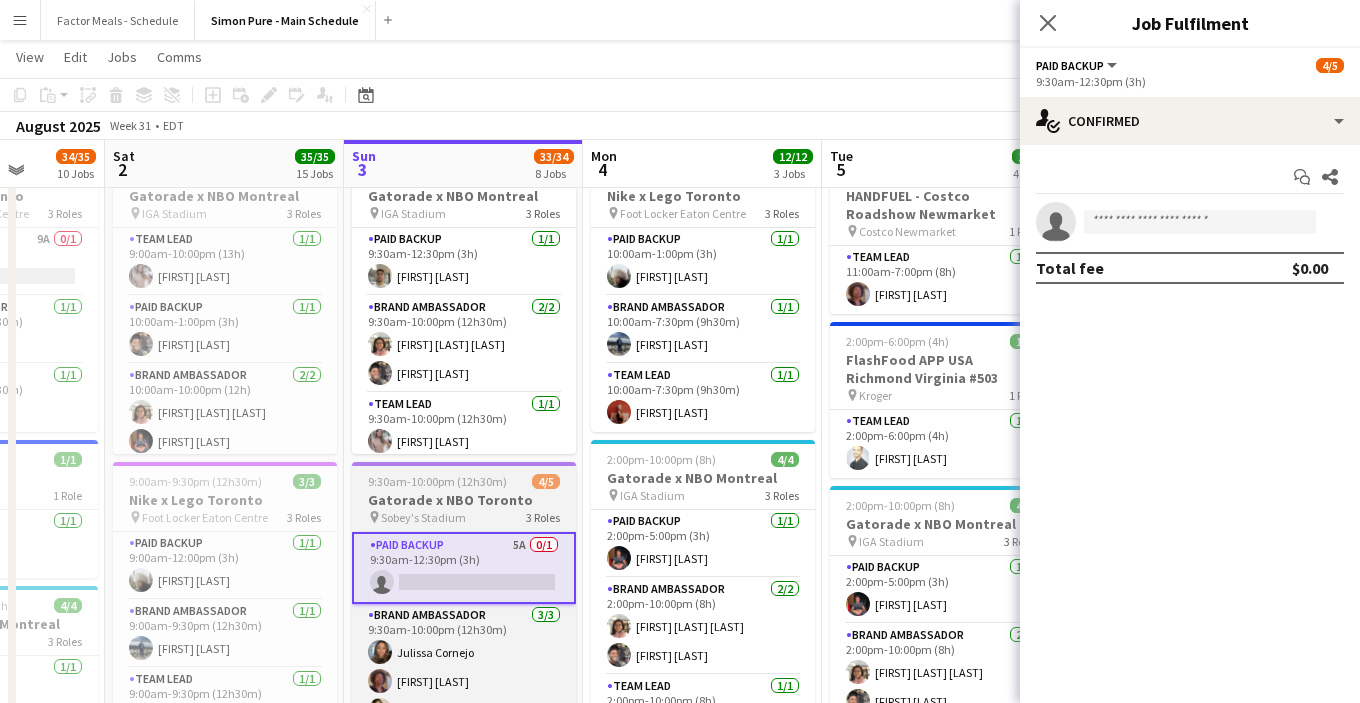 click on "9:30am-10:00pm (12h30m)" at bounding box center [437, 481] 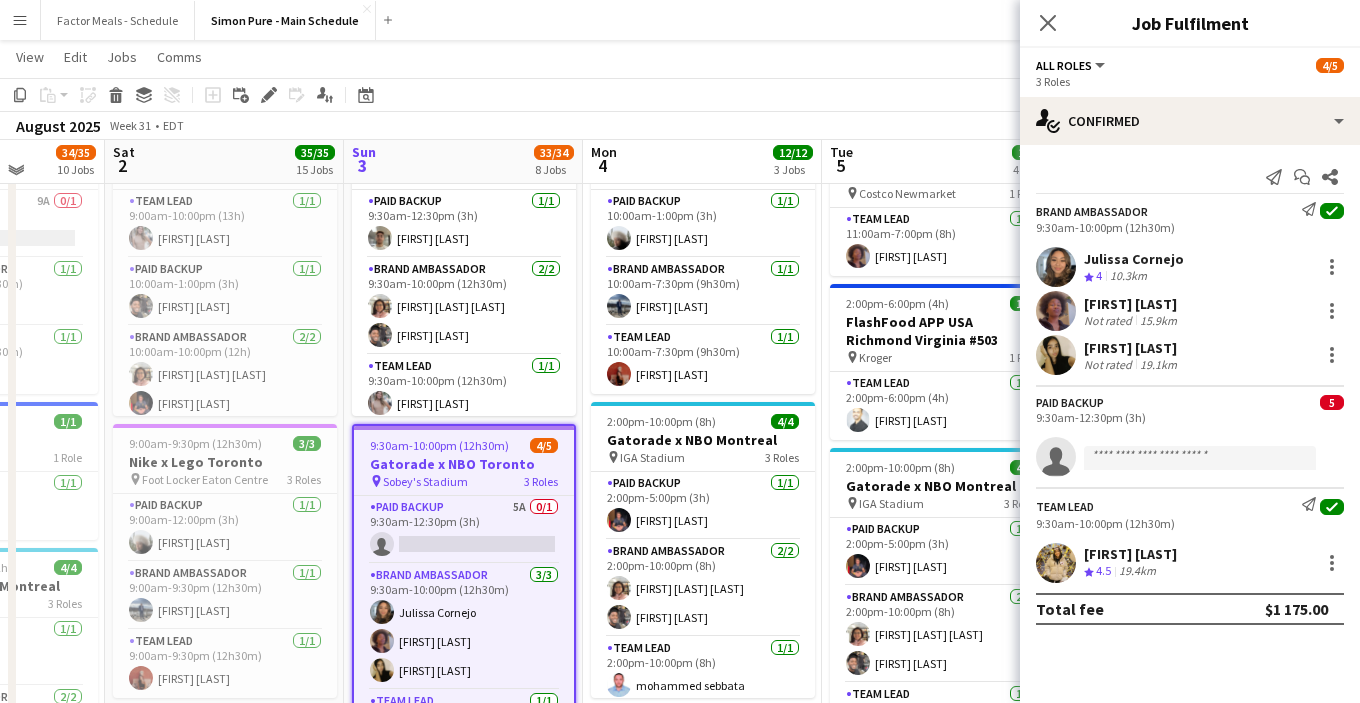scroll, scrollTop: 47, scrollLeft: 0, axis: vertical 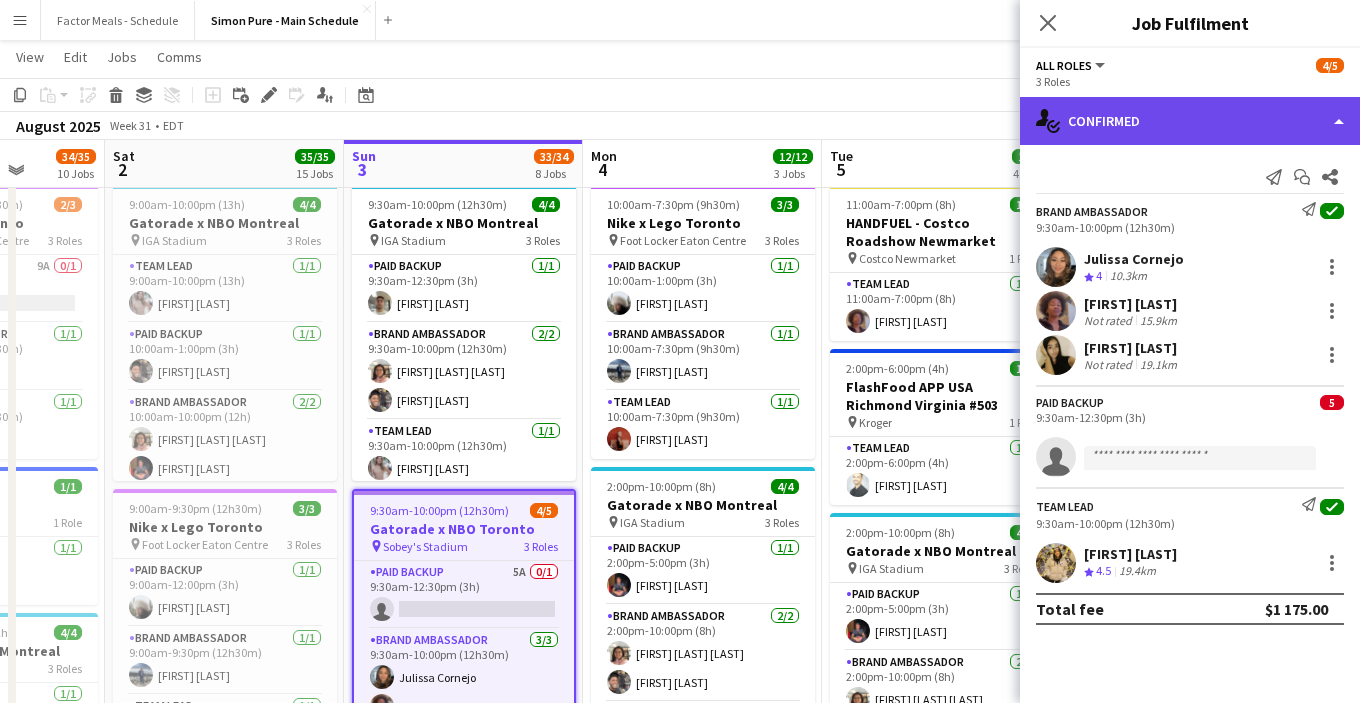 click on "single-neutral-actions-check-2
Confirmed" 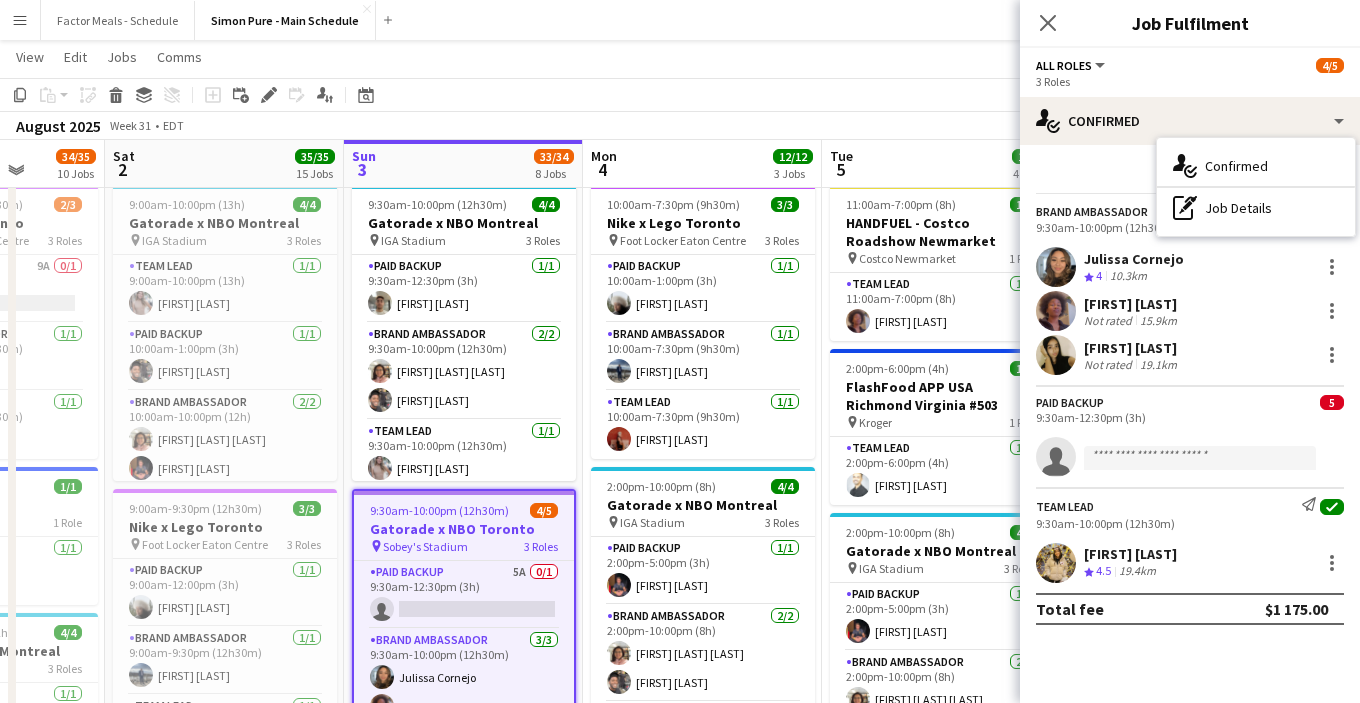 click on "Send notification
Start chat
Share" at bounding box center [1190, 177] 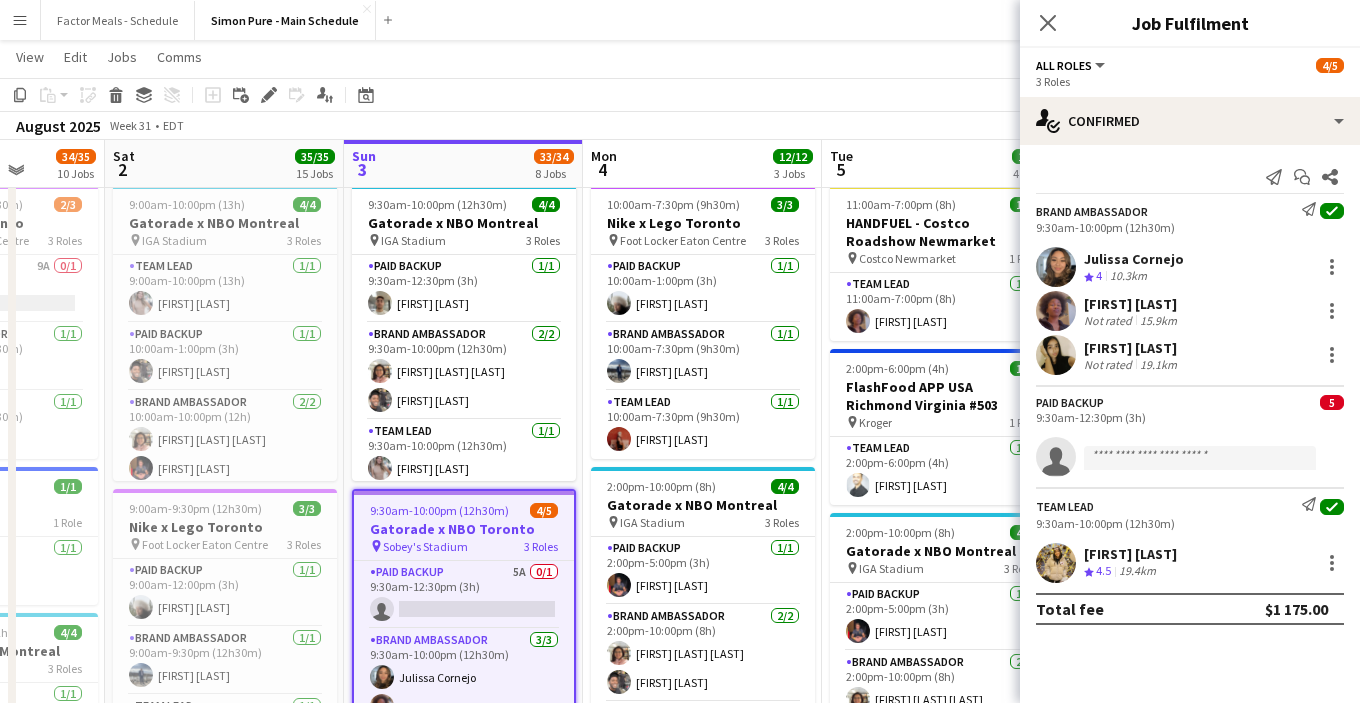 click on "9:30am-10:00pm (12h30m)" at bounding box center (439, 510) 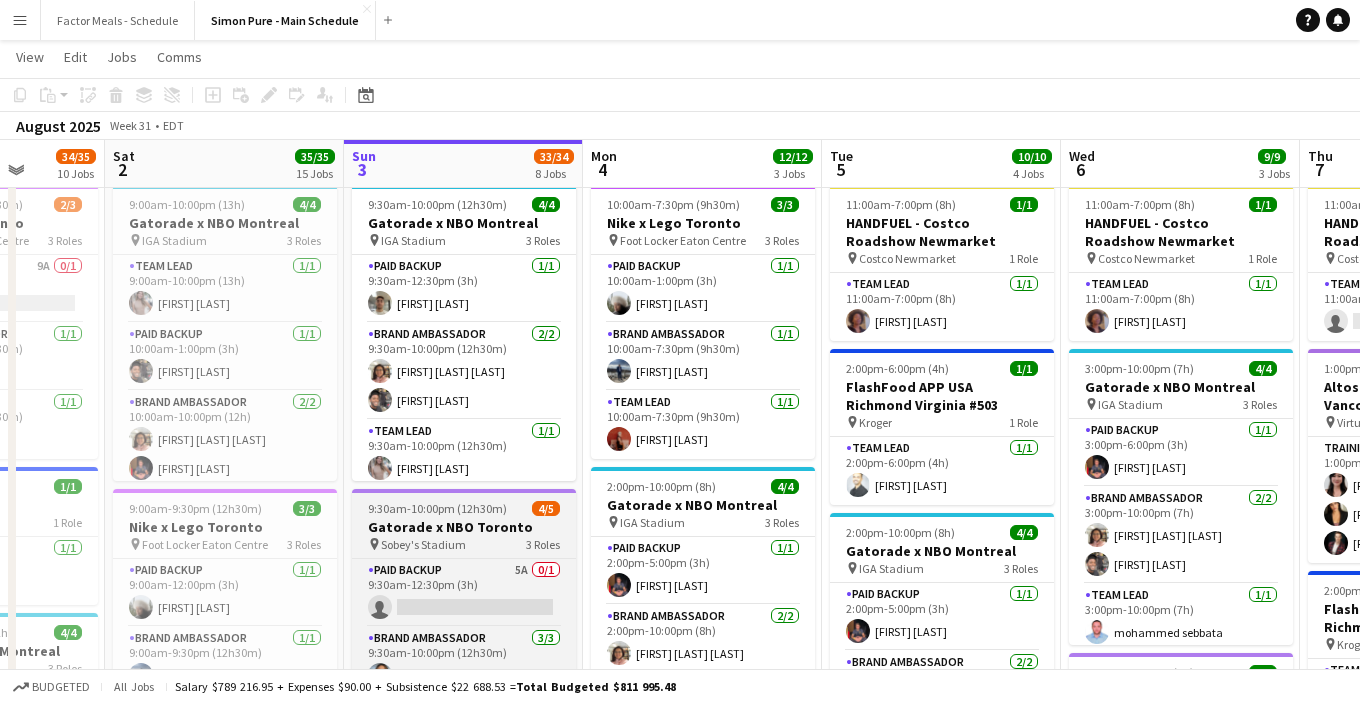 click on "9:30am-10:00pm (12h30m)" at bounding box center [437, 508] 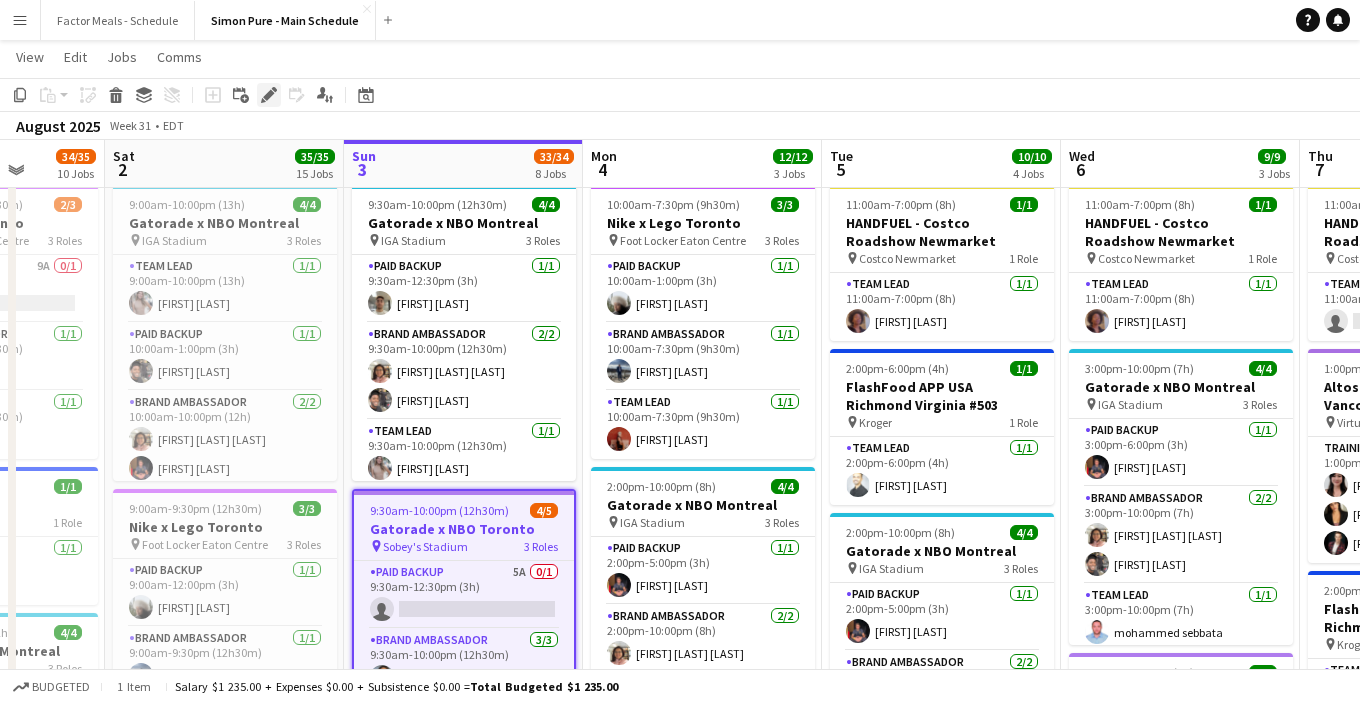 click on "Edit" at bounding box center [269, 95] 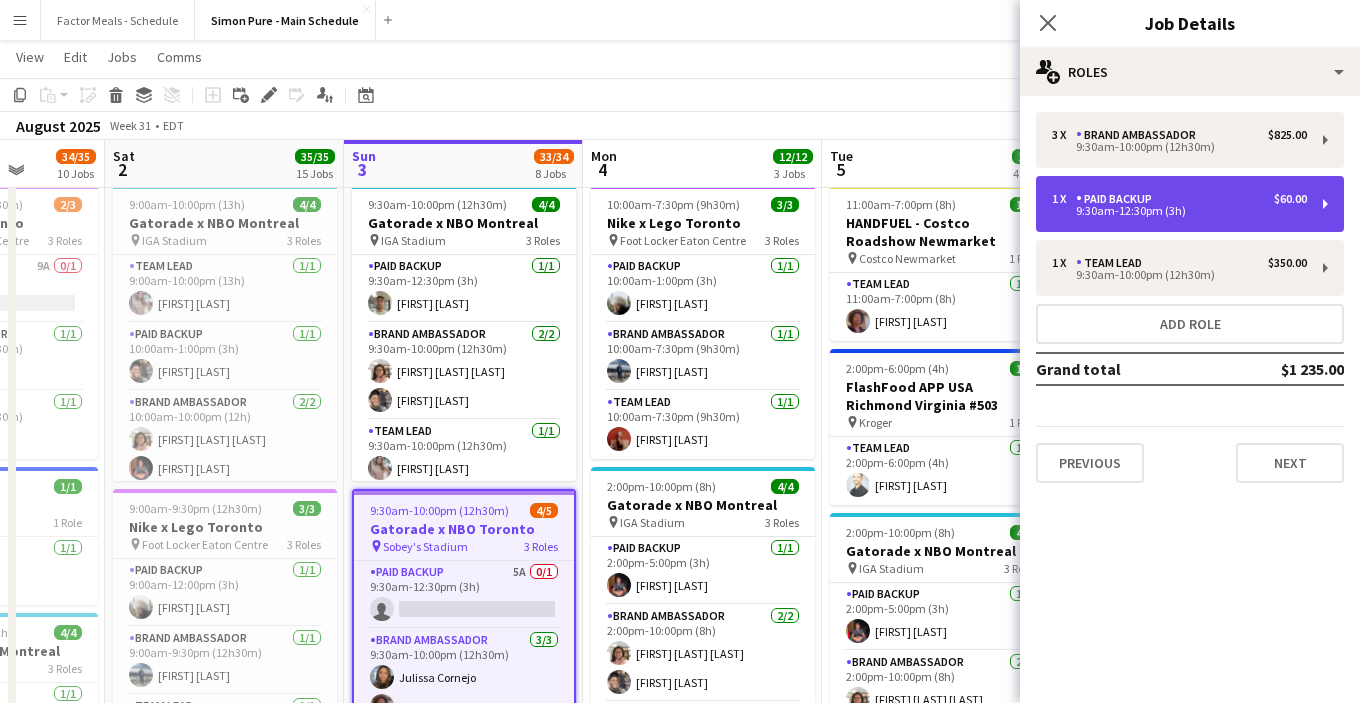 click on "Paid Backup" at bounding box center [1118, 199] 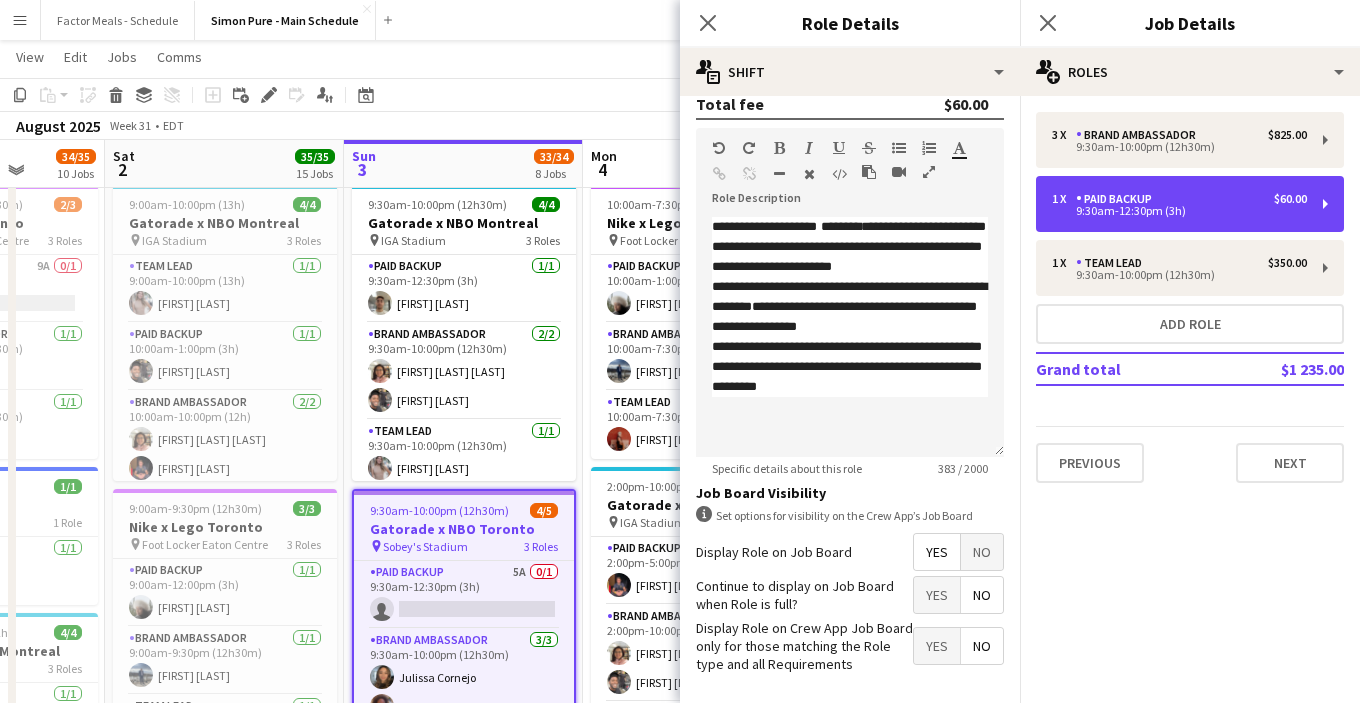 scroll, scrollTop: 563, scrollLeft: 0, axis: vertical 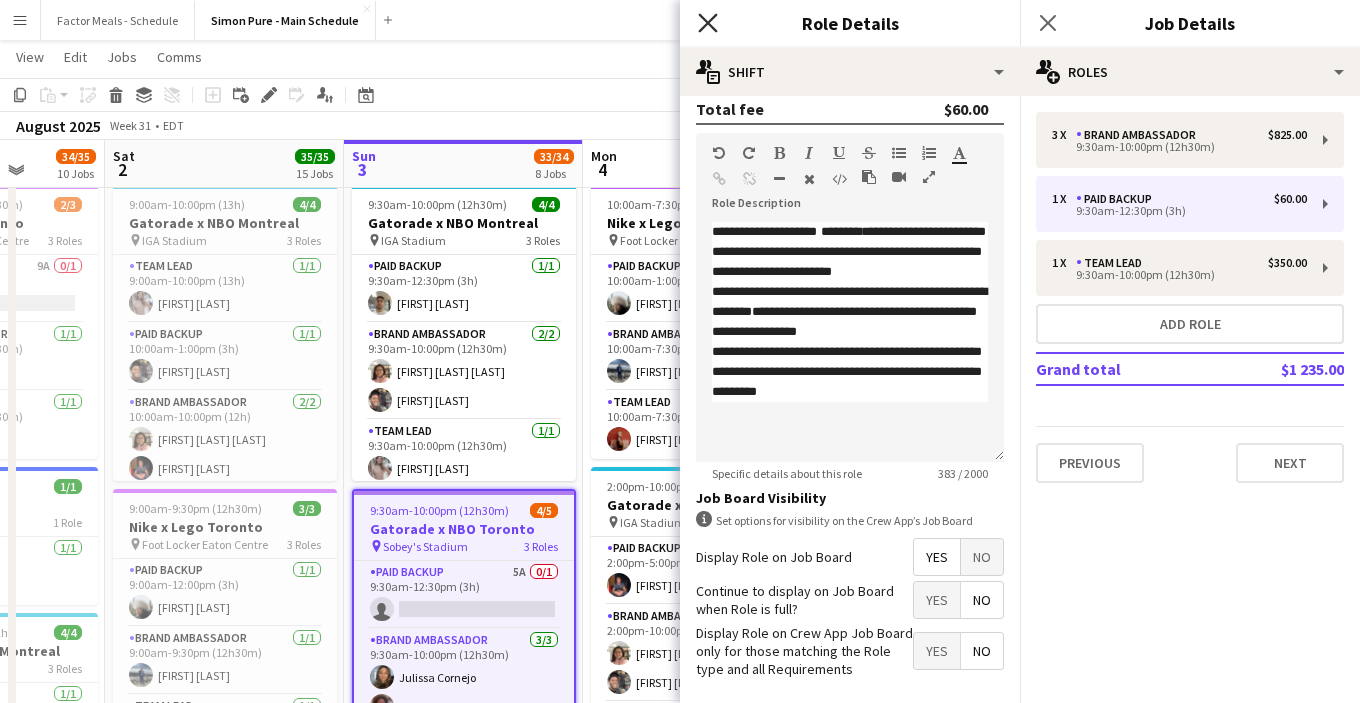 click on "Close pop-in" 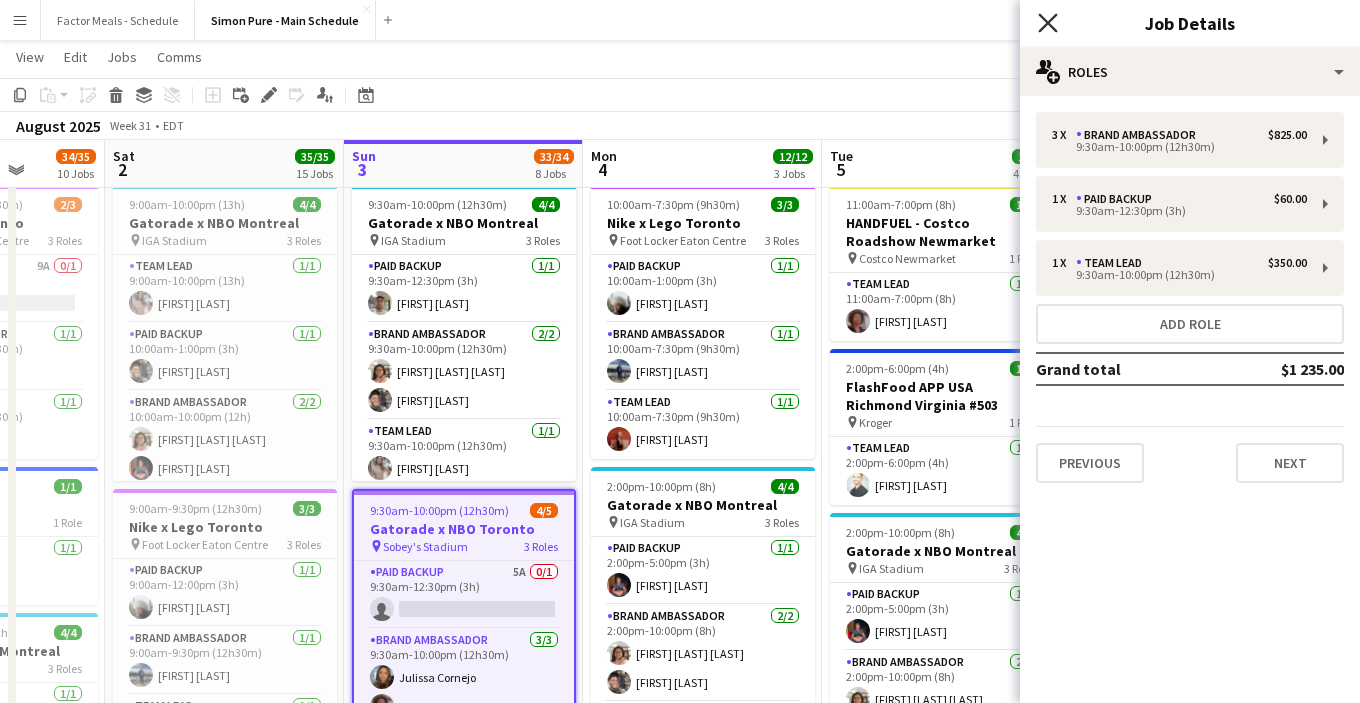 click on "Close pop-in" 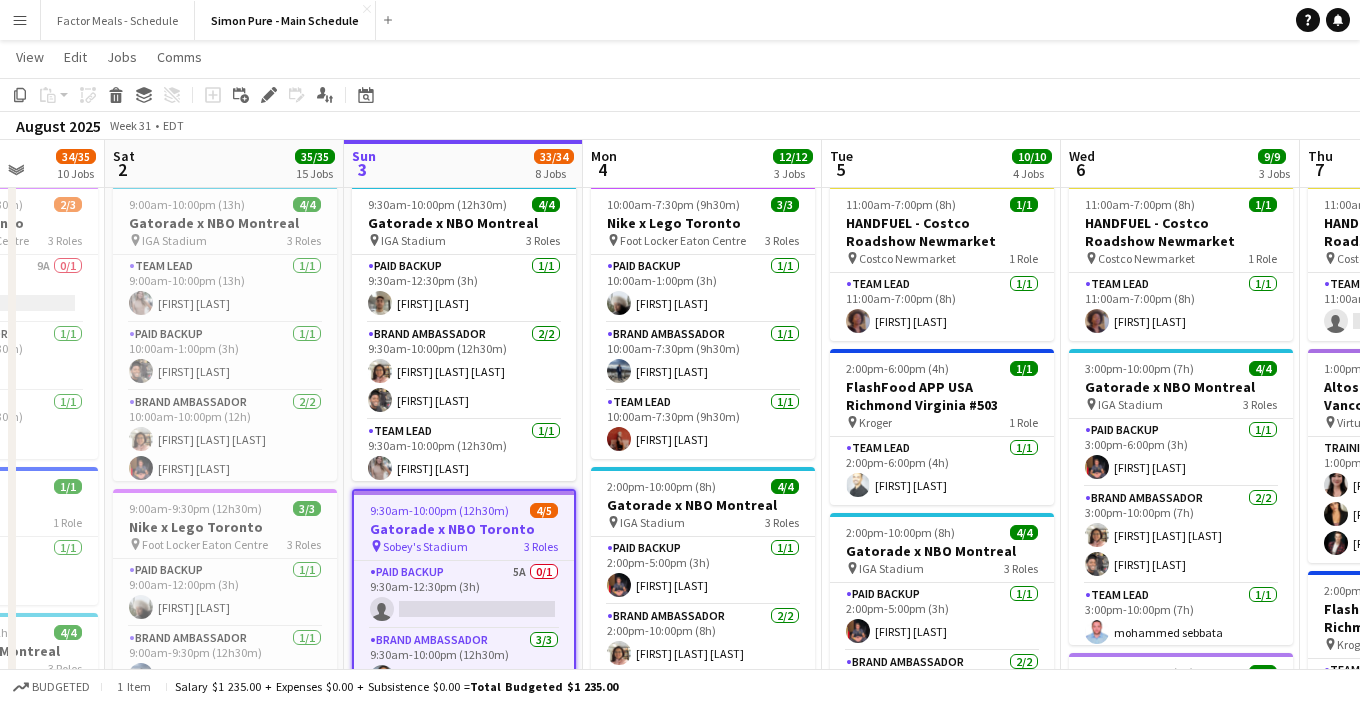 click on "Copy
Paste
Paste
Command
V Paste with crew
Command
Shift
V
Paste linked Job
Delete
Group
Ungroup
Add job
Add linked Job
Edit
Edit linked Job
Applicants
Date picker
AUG 2025 AUG 2025 Monday M Tuesday T Wednesday W Thursday T Friday F Saturday S Sunday S  AUG   1   2   3   4   5   6   7   8   9   10   11   12   13   14   15   16   17   18   19   20   21   22   23   24   25" 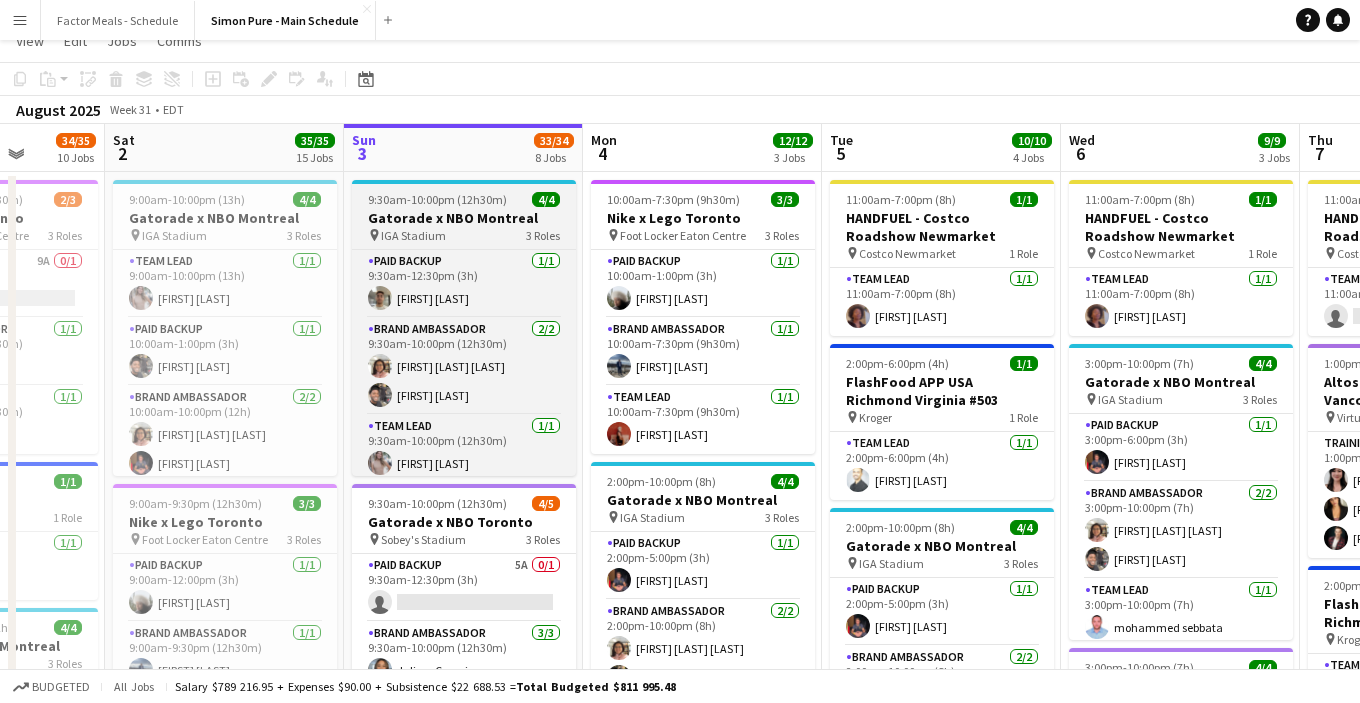 scroll, scrollTop: 0, scrollLeft: 0, axis: both 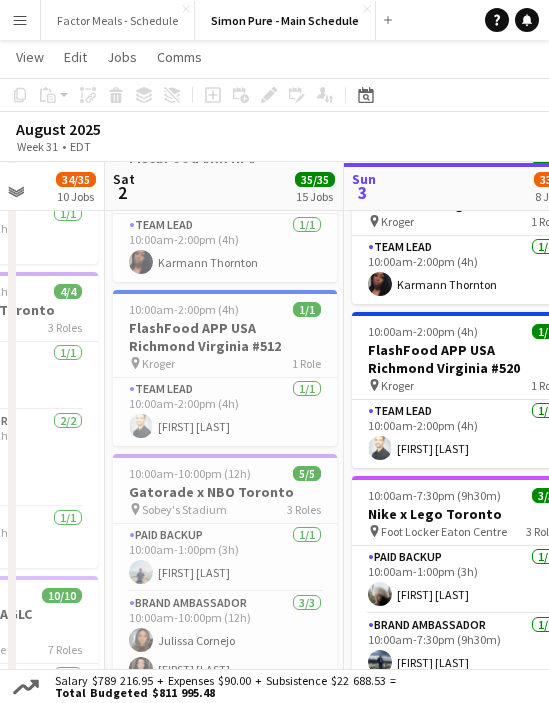 click on "Sun   3   33/34   8 Jobs" at bounding box center (463, 187) 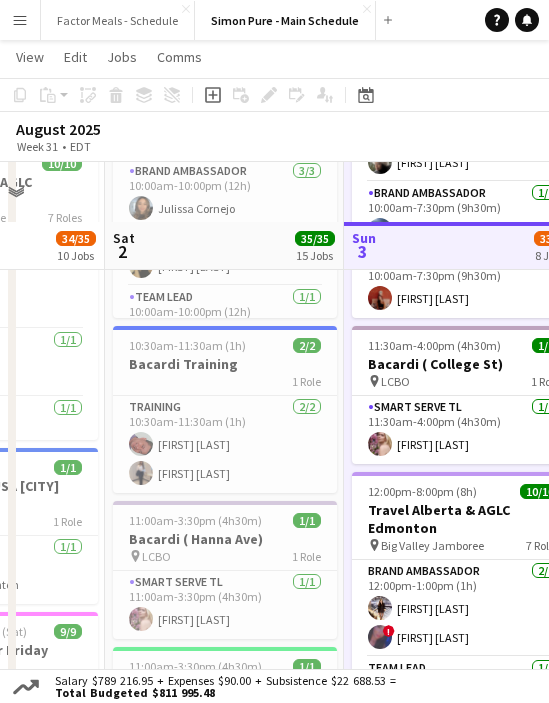 scroll, scrollTop: 1248, scrollLeft: 0, axis: vertical 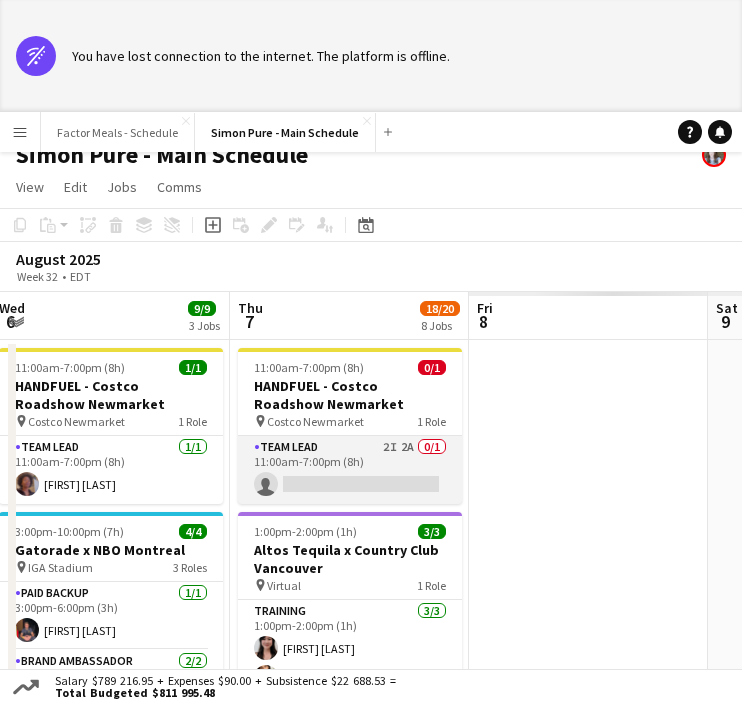 click on "Team Lead   2I   2A   0/1   11:00am-7:00pm (8h)
single-neutral-actions" at bounding box center (350, 470) 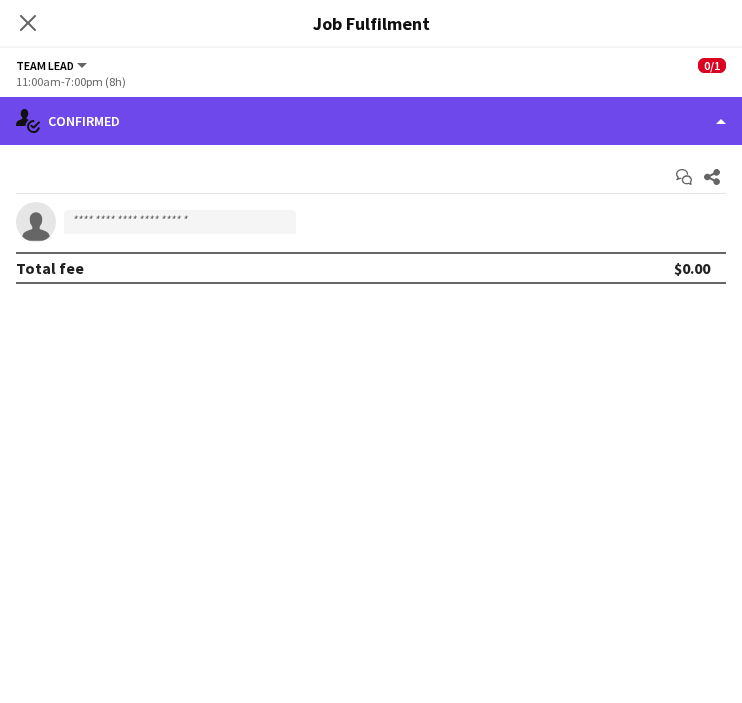 click on "single-neutral-actions-check-2
Confirmed" 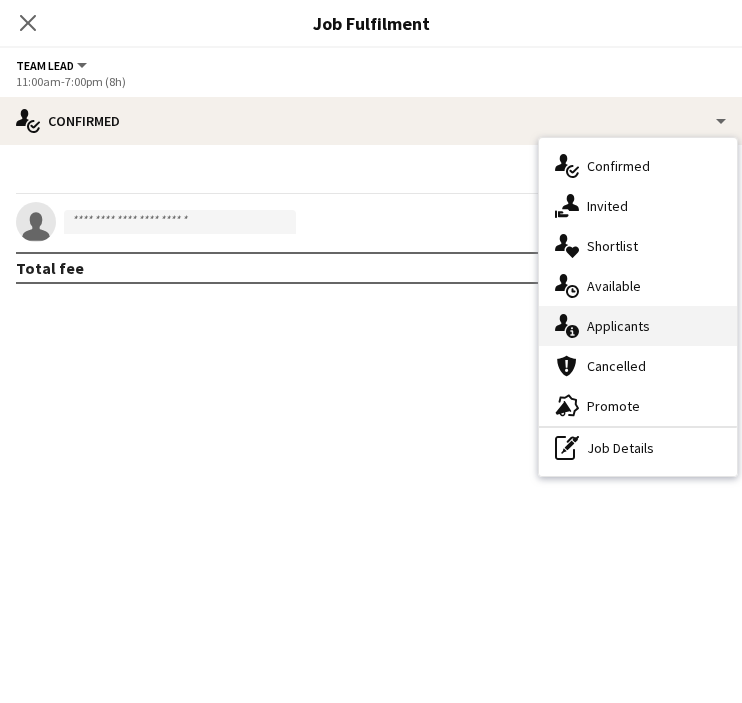 click on "single-neutral-actions-information
Applicants" at bounding box center (638, 326) 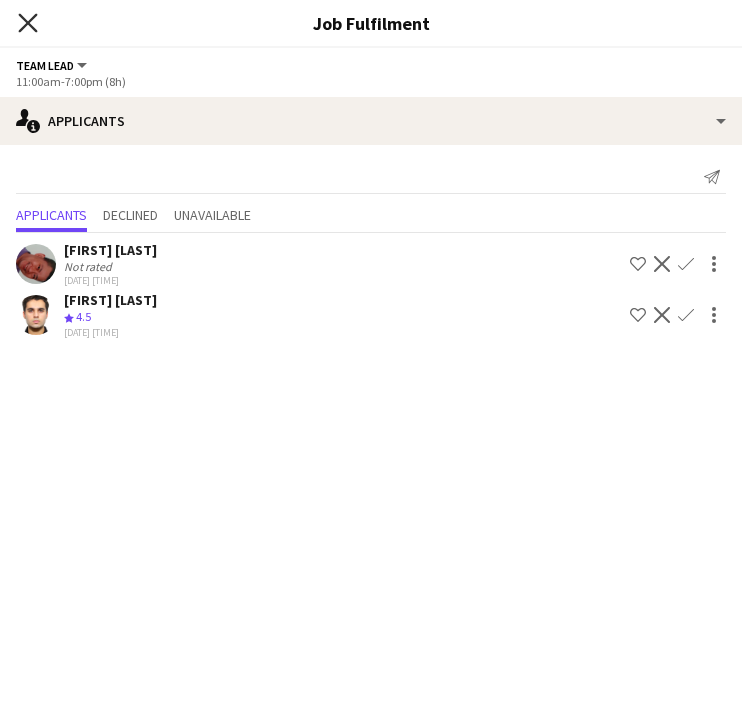 click 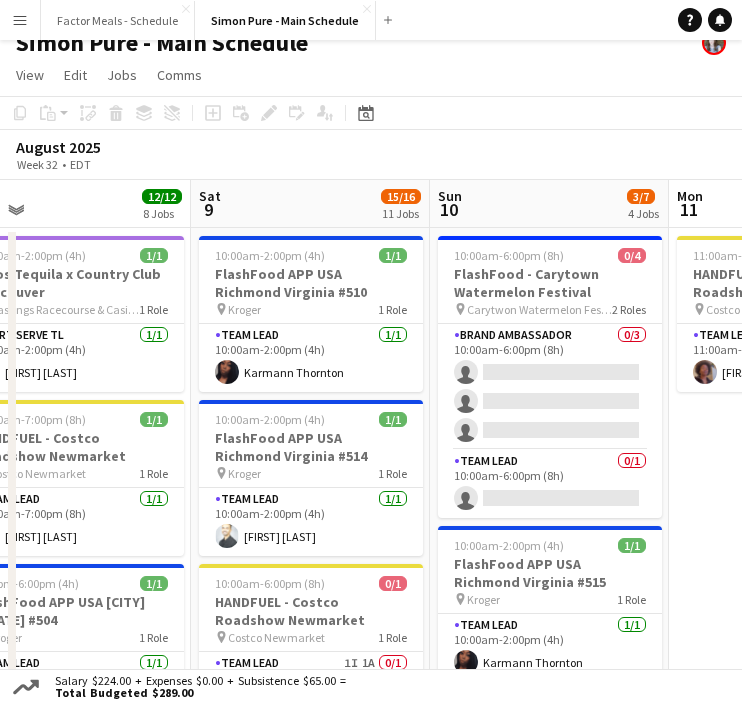 scroll, scrollTop: 0, scrollLeft: 892, axis: horizontal 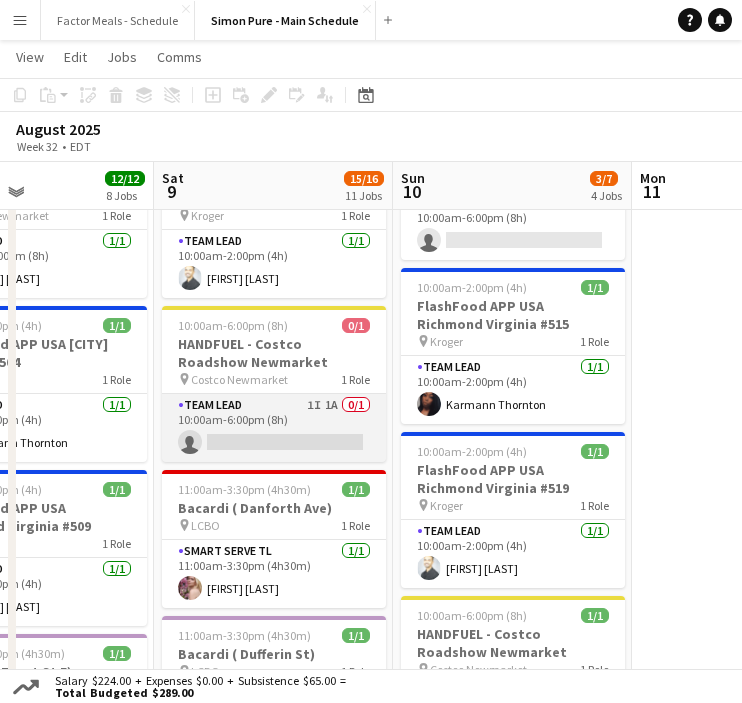 click on "Team Lead 1I 1A 0/1 [TIME] single-neutral-actions" at bounding box center (274, 428) 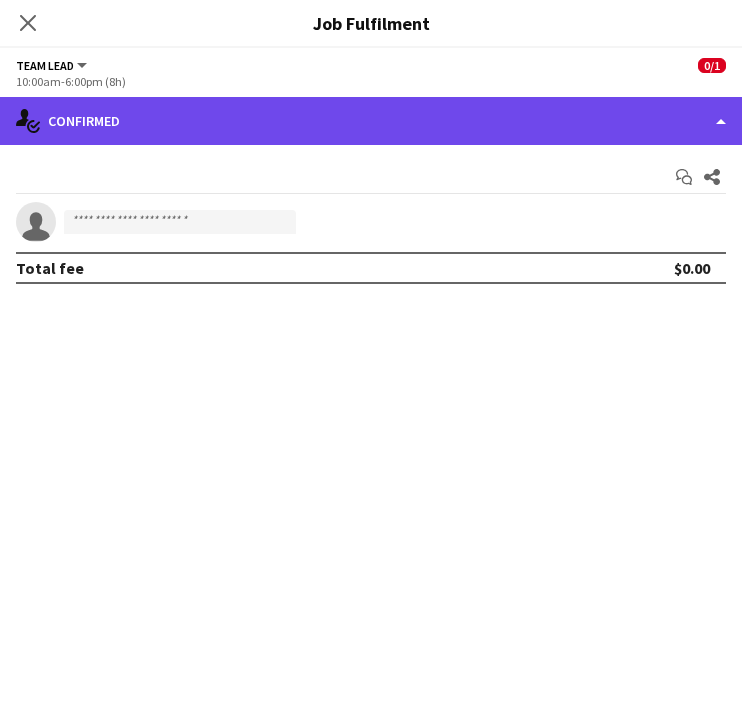 click on "single-neutral-actions-check-2
Confirmed" 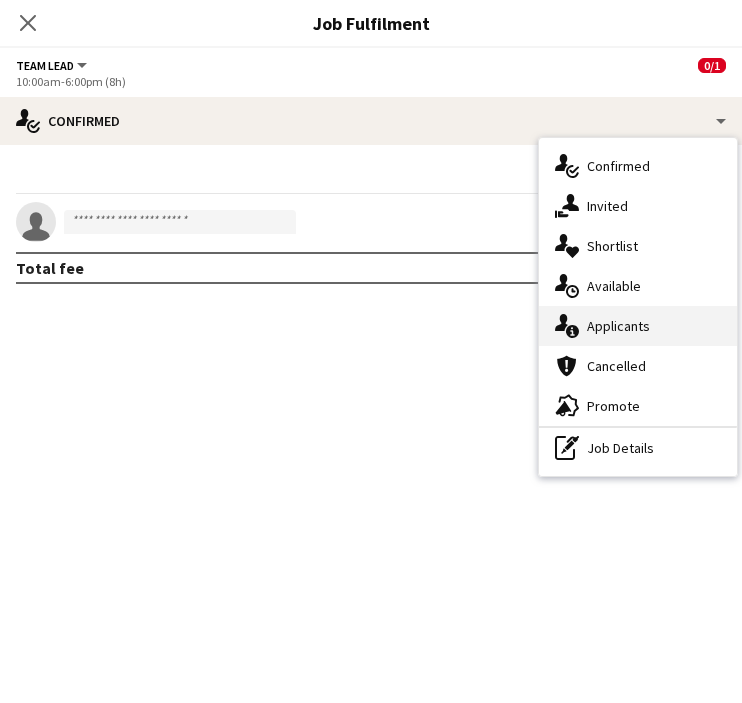 click on "single-neutral-actions-information
Applicants" at bounding box center [638, 326] 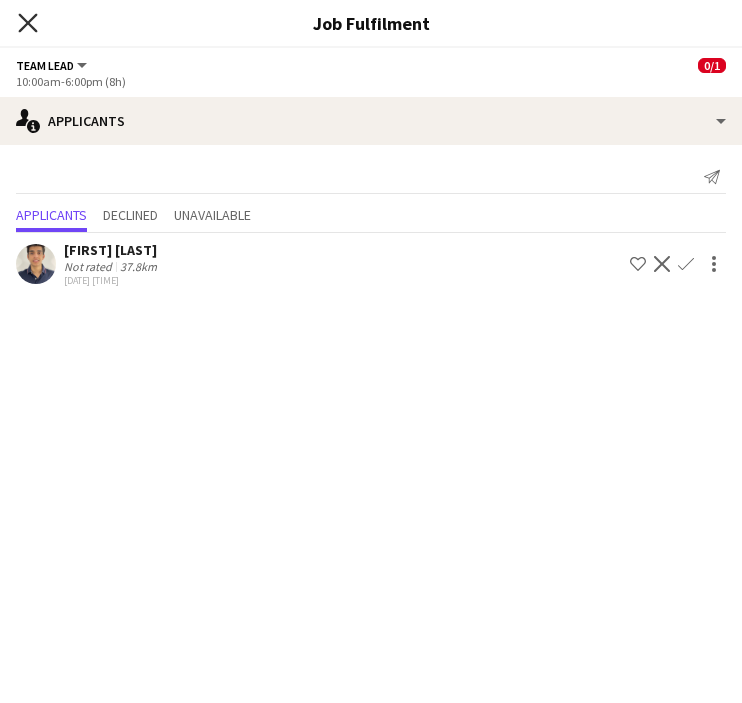 click on "Close pop-in" 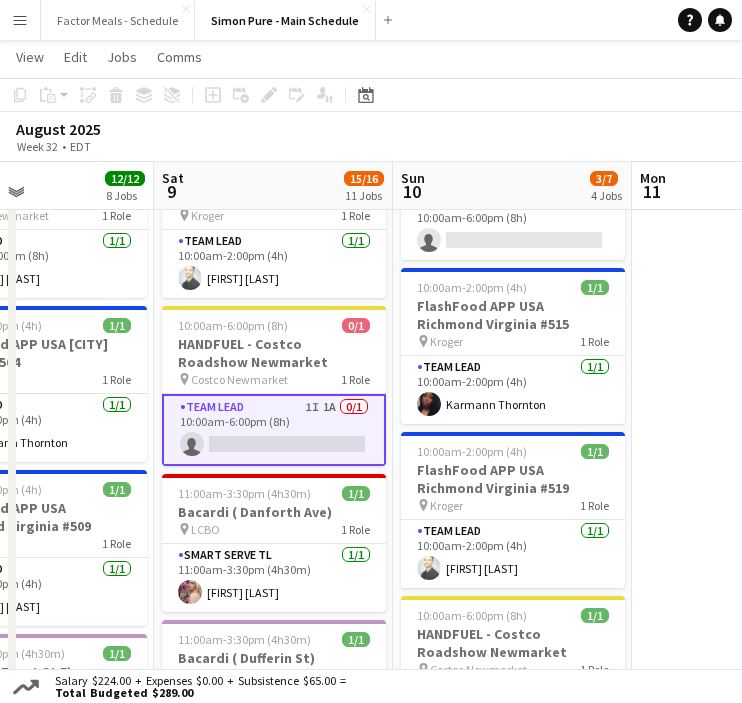 click on "[TIME] HANDFUEL - Costco Roadshow Newmarket pin Costco Newmarket 1 Role Team Lead 1/1 [TIME] [FIRST] [LAST]" at bounding box center [751, 1037] 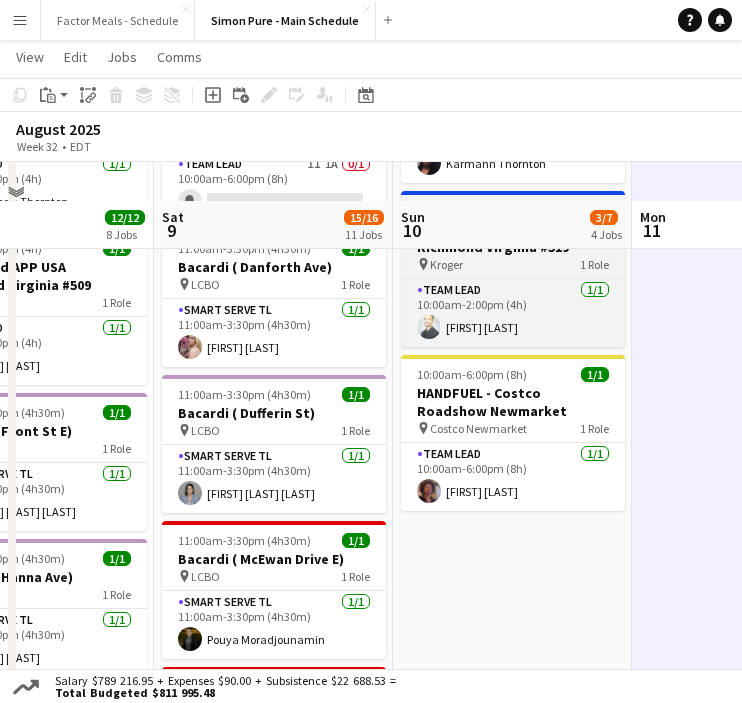 scroll, scrollTop: 556, scrollLeft: 0, axis: vertical 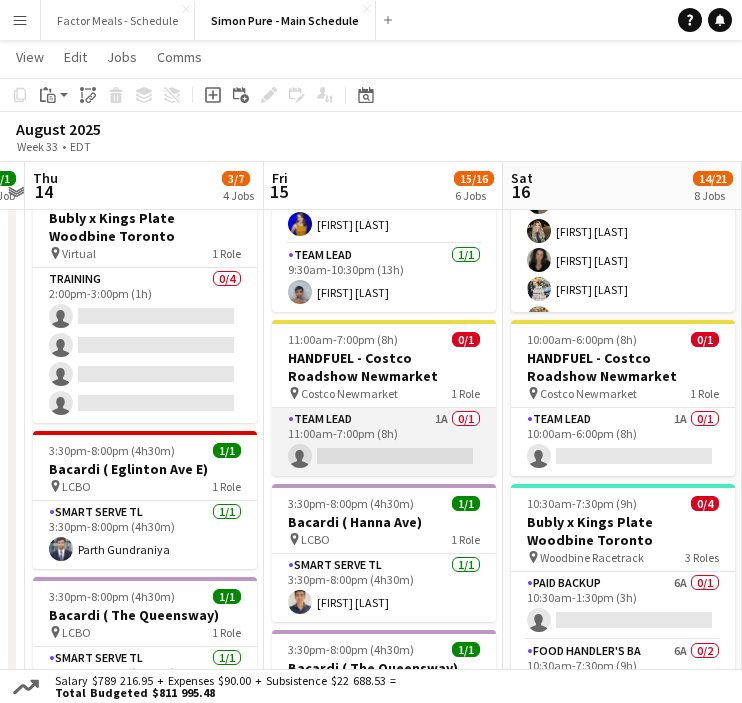 click on "Team Lead 1A 0/1 [TIME] single-neutral-actions" at bounding box center (384, 442) 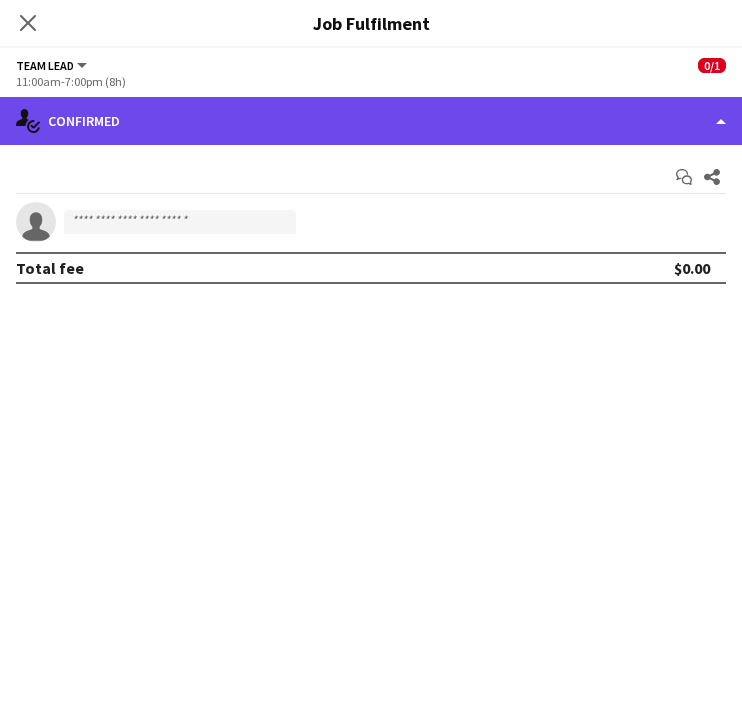click on "single-neutral-actions-check-2
Confirmed" 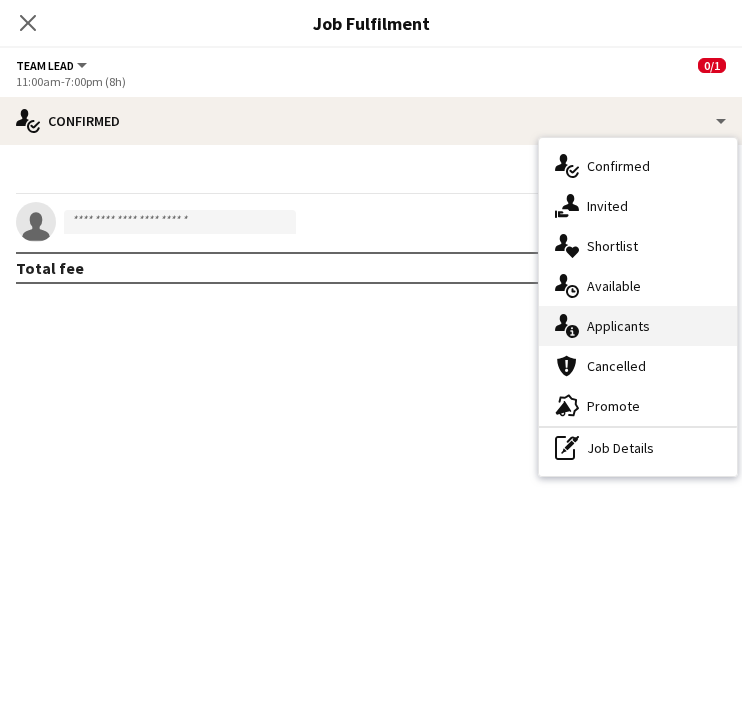 click on "single-neutral-actions-information
Applicants" at bounding box center (638, 326) 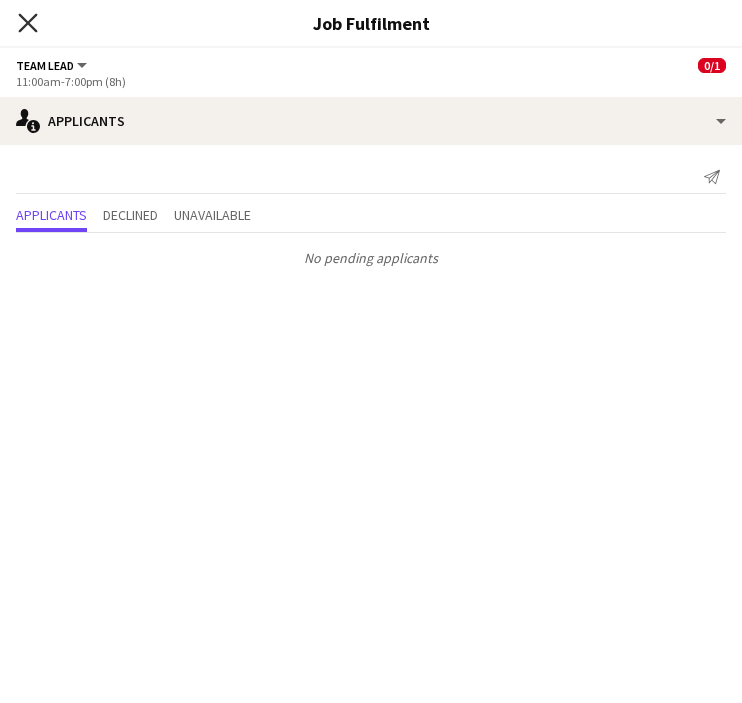 click on "Close pop-in" 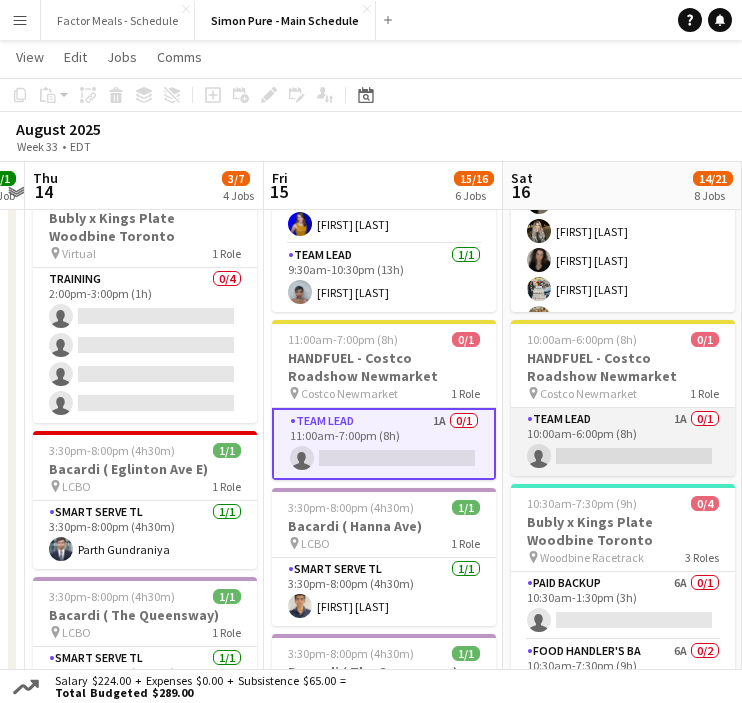 click on "Team Lead 1A 0/1 [TIME] single-neutral-actions" at bounding box center [623, 442] 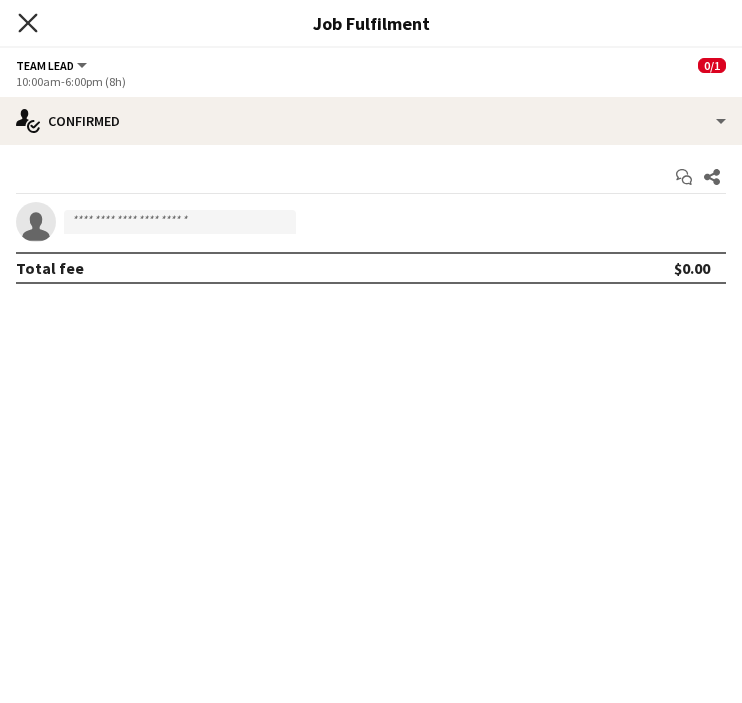 click 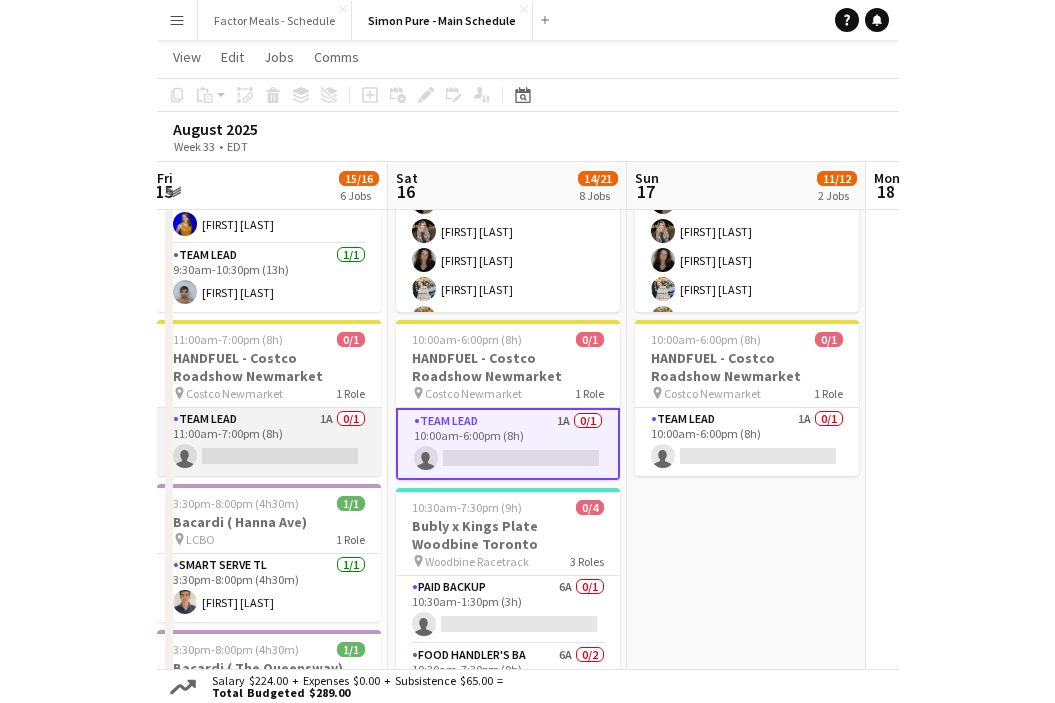 scroll, scrollTop: 0, scrollLeft: 597, axis: horizontal 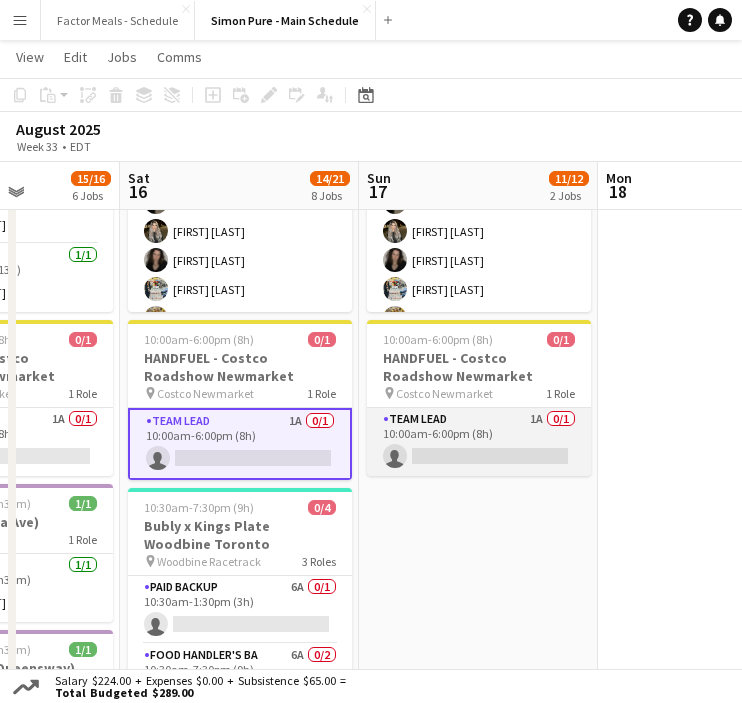 click on "Team Lead 1A 0/1 [TIME] single-neutral-actions" at bounding box center (479, 442) 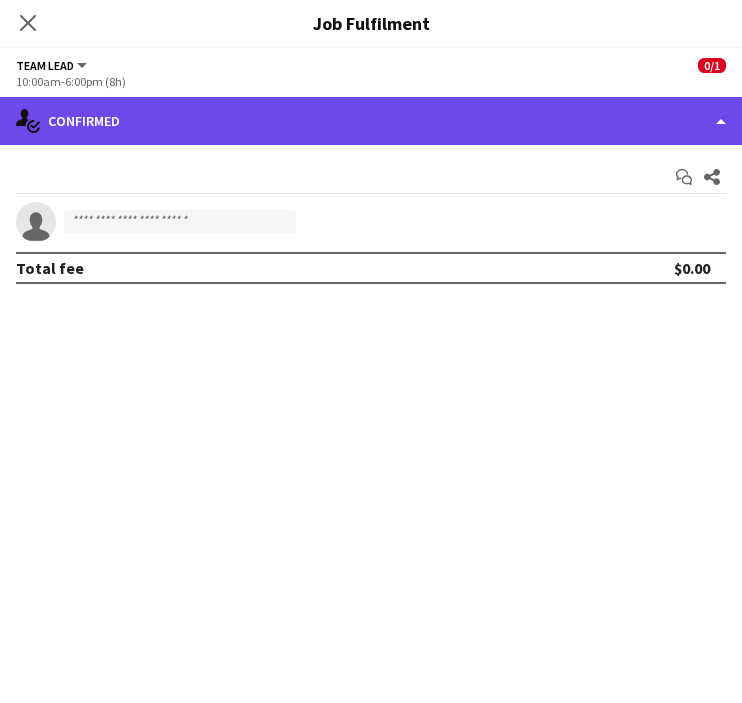 click on "single-neutral-actions-check-2
Confirmed" 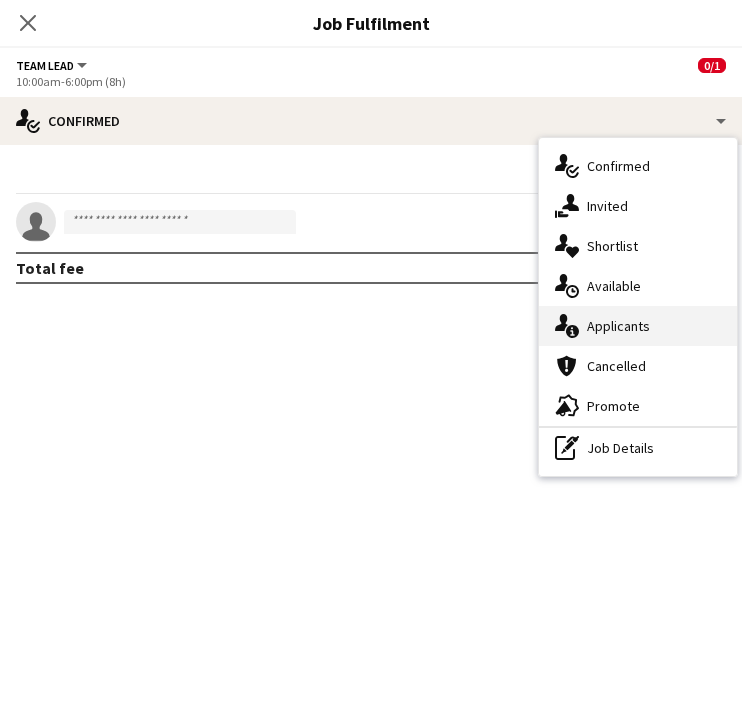 click on "single-neutral-actions-information
Applicants" at bounding box center [638, 326] 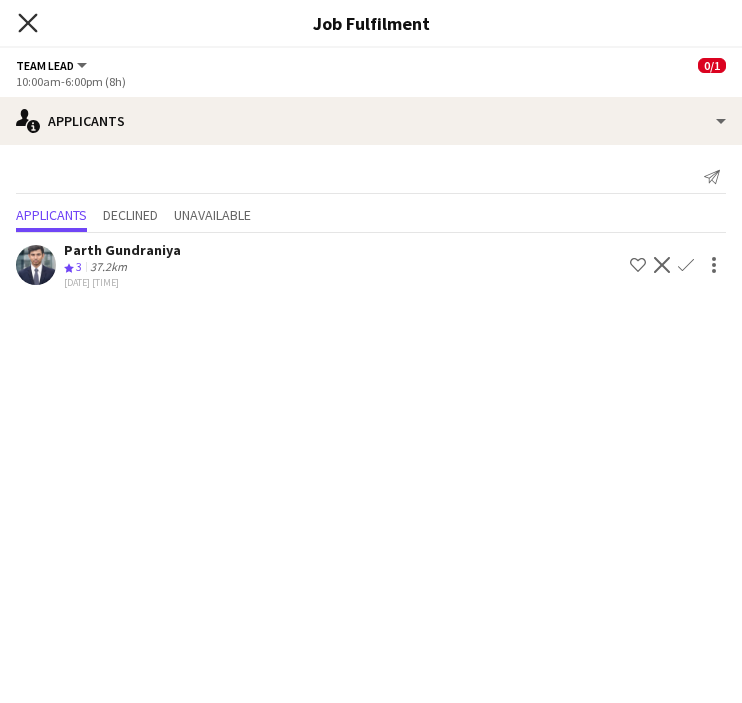 click on "Close pop-in" 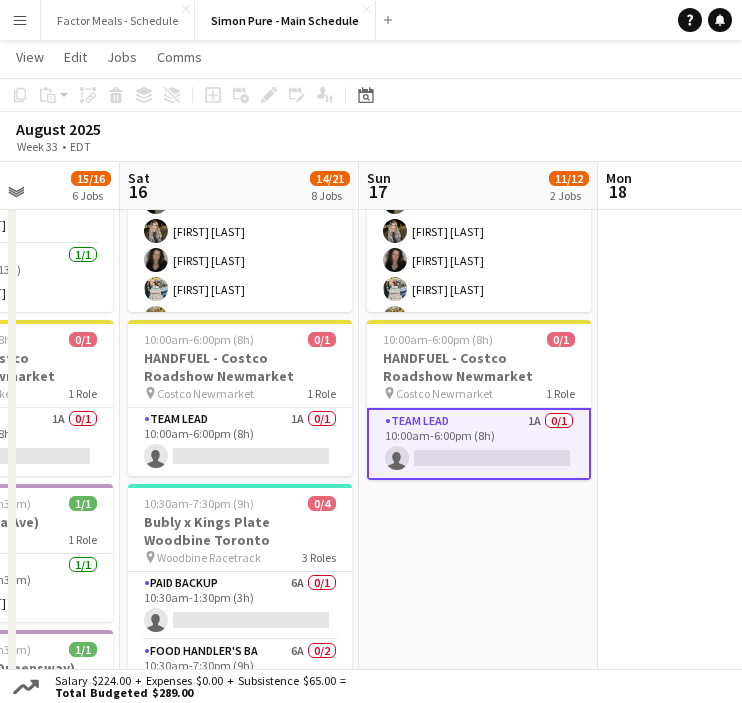 click at bounding box center [717, 1075] 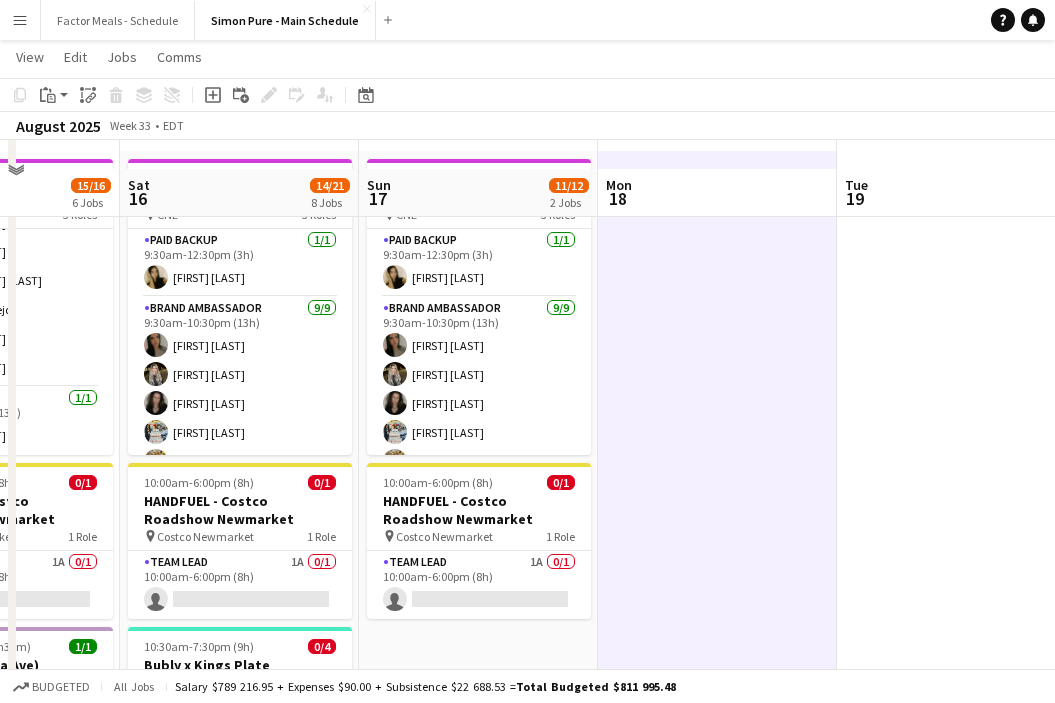 scroll, scrollTop: 0, scrollLeft: 0, axis: both 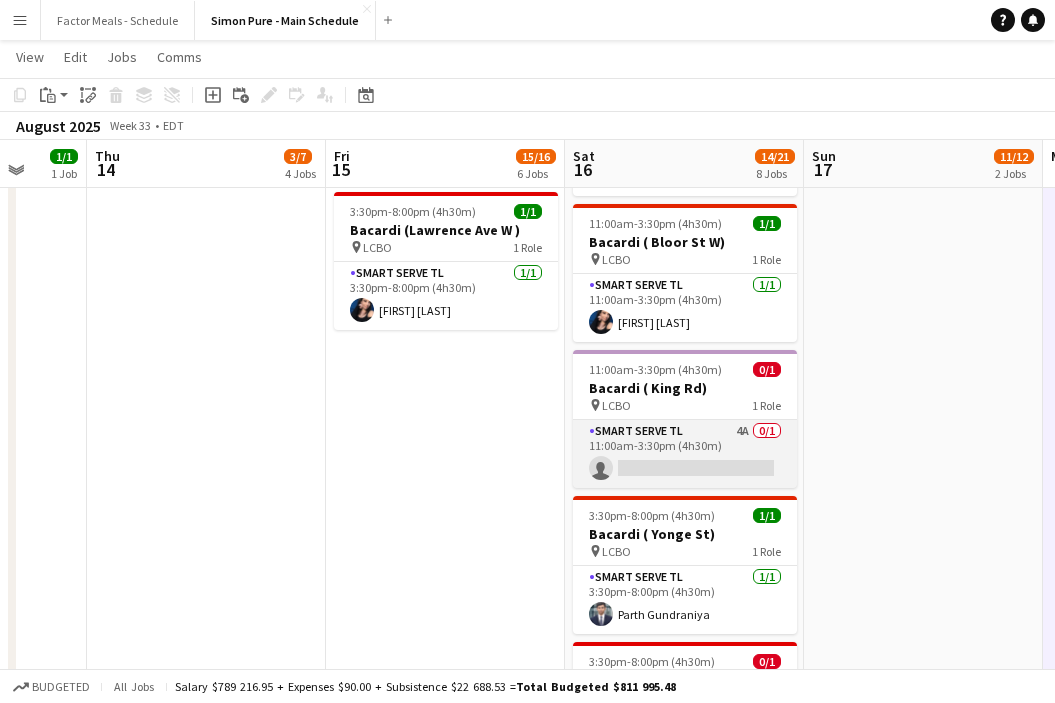 click on "Smart Serve TL 4A 0/1 [TIME] single-neutral-actions" at bounding box center (685, 454) 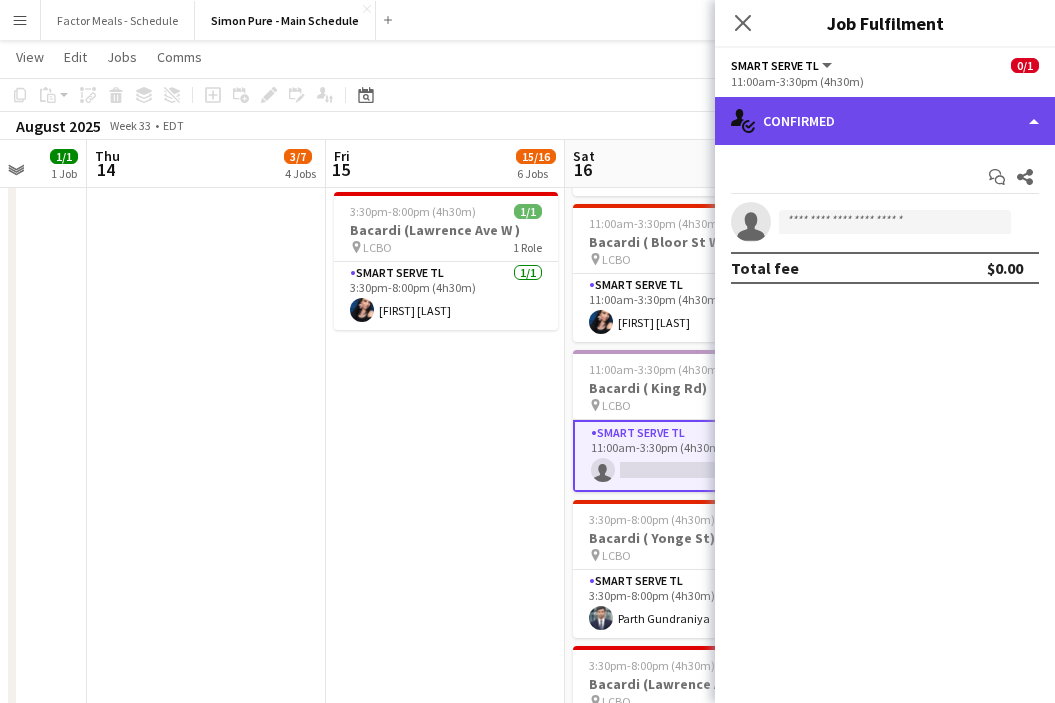 click on "single-neutral-actions-check-2
Confirmed" 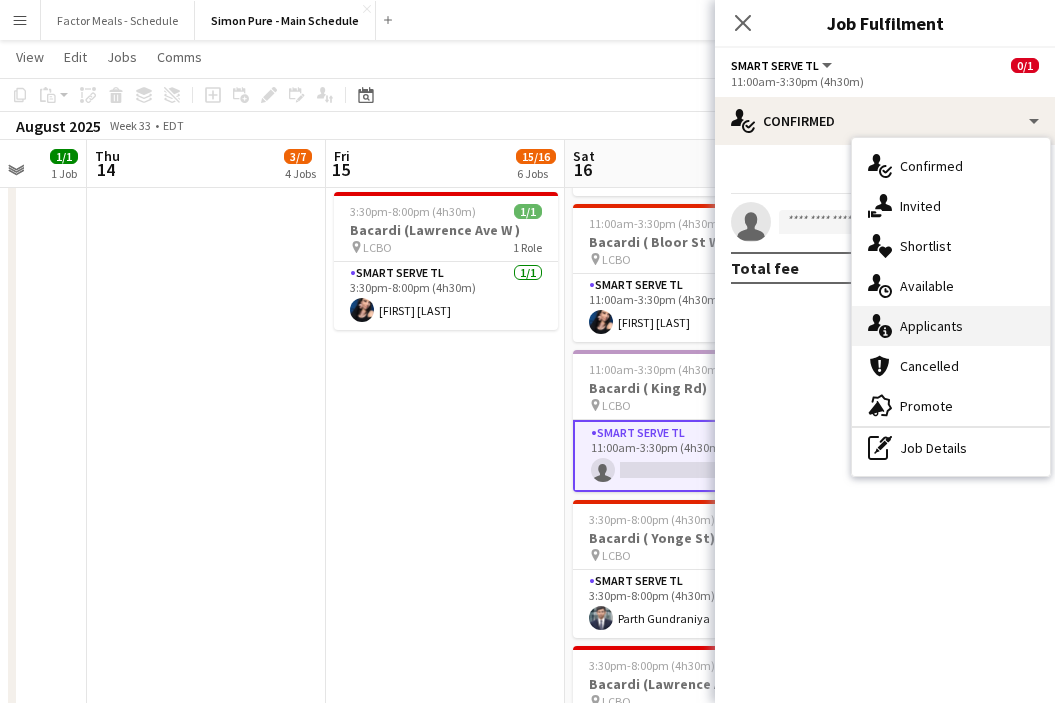 click on "single-neutral-actions-information" 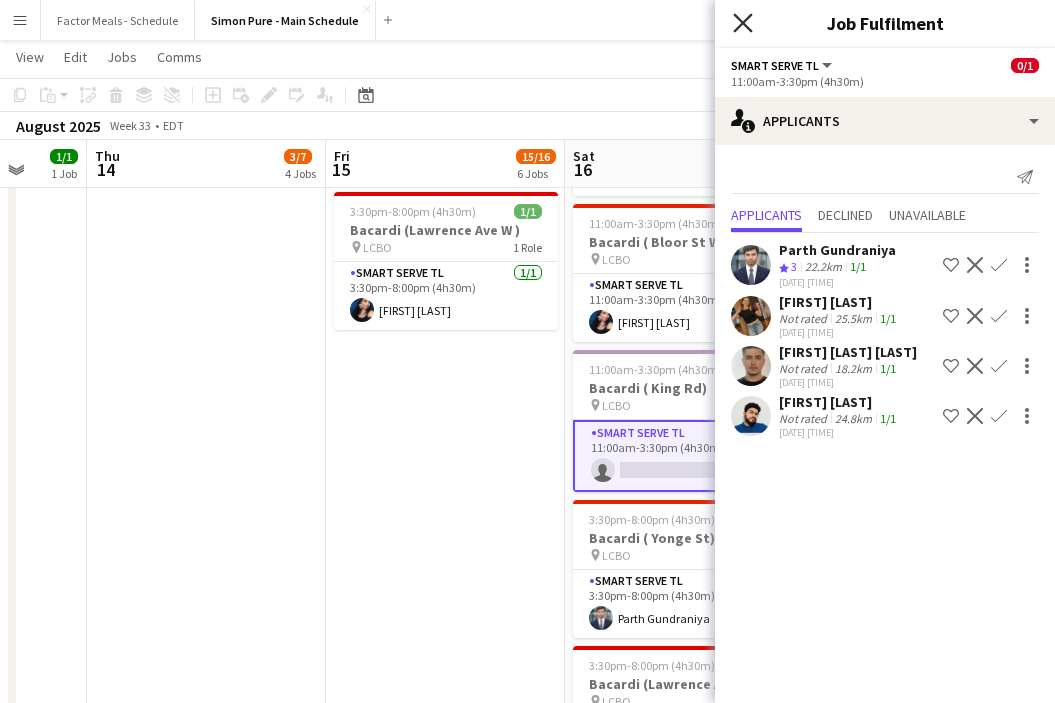 click on "Close pop-in" 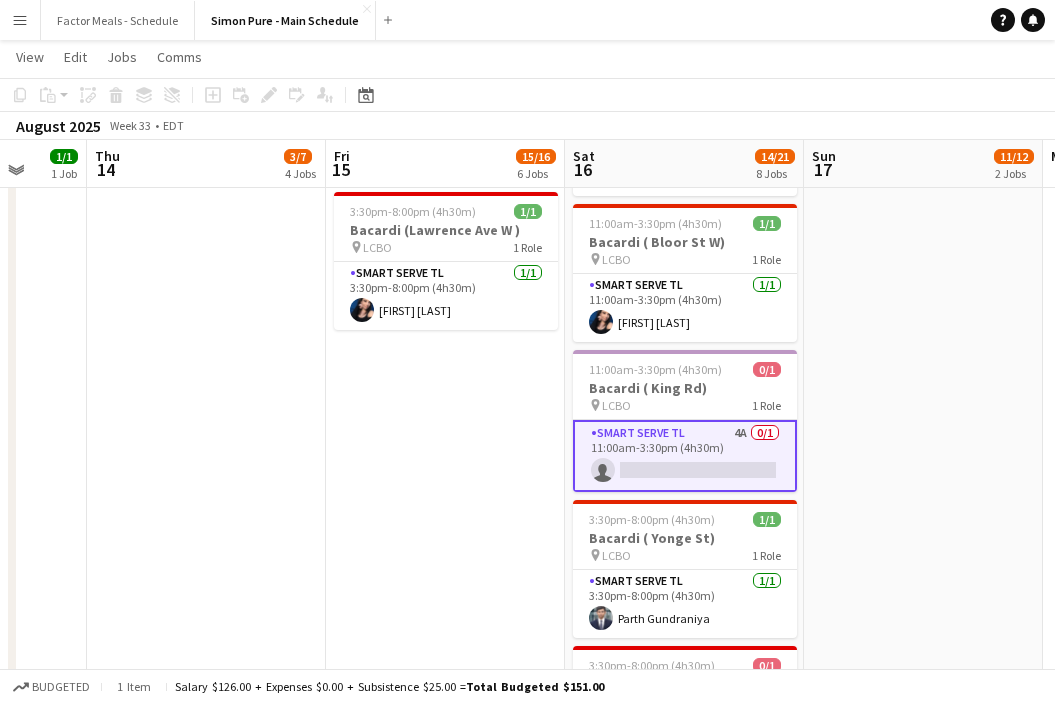 click on "[TIME] LEGO X She Built That @ CNE pin CNE 3 Roles Paid Backup 1/1 [TIME] [FIRST] [LAST] Brand Ambassador 9/9 [TIME] [FIRST] [LAST] [FIRST] [LAST] [FIRST] [LAST] [FIRST] [LAST] [FIRST] [LAST] [FIRST] [LAST] [FIRST] [LAST] Team Lead 1/1 [TIME] Kelc Noble 11:00am-7:00pm (8h) 0/1 HANDFUEL - Costco Roadshow Newmarket pin Costco Newmarket 1 Role Team Lead 1A 0/1 11:00am-7:00pm (8h) single-neutral-actions 3:30pm-8:00pm (4h30m) Bacardi ( Hanna Ave) pin LCBO 1 Role Smart Serve TL 1/1 3:30pm-8:00pm (4h30m) [FIRST] [LAST] 3:30pm-8:00pm (4h30m) Bacardi ( The Queensway) pin LCBO 1 Role Smart Serve TL 1/1 3:30pm-8:00pm (4h30m) [FIRST] [LAST] 1/1 pin" at bounding box center (445, 347) 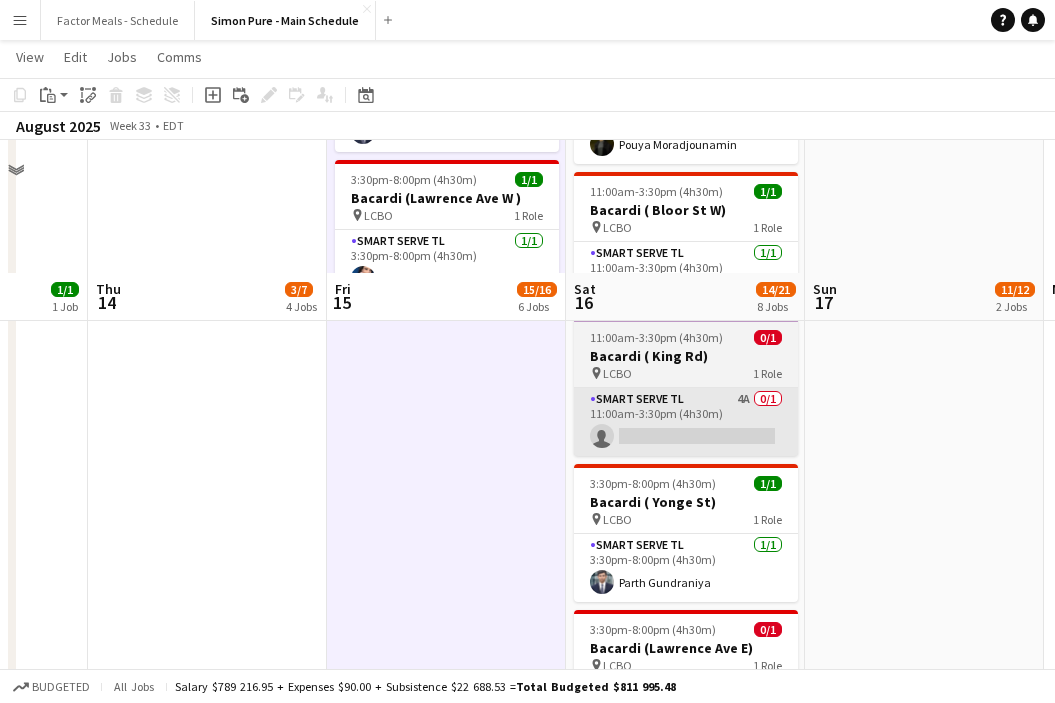 scroll, scrollTop: 1111, scrollLeft: 0, axis: vertical 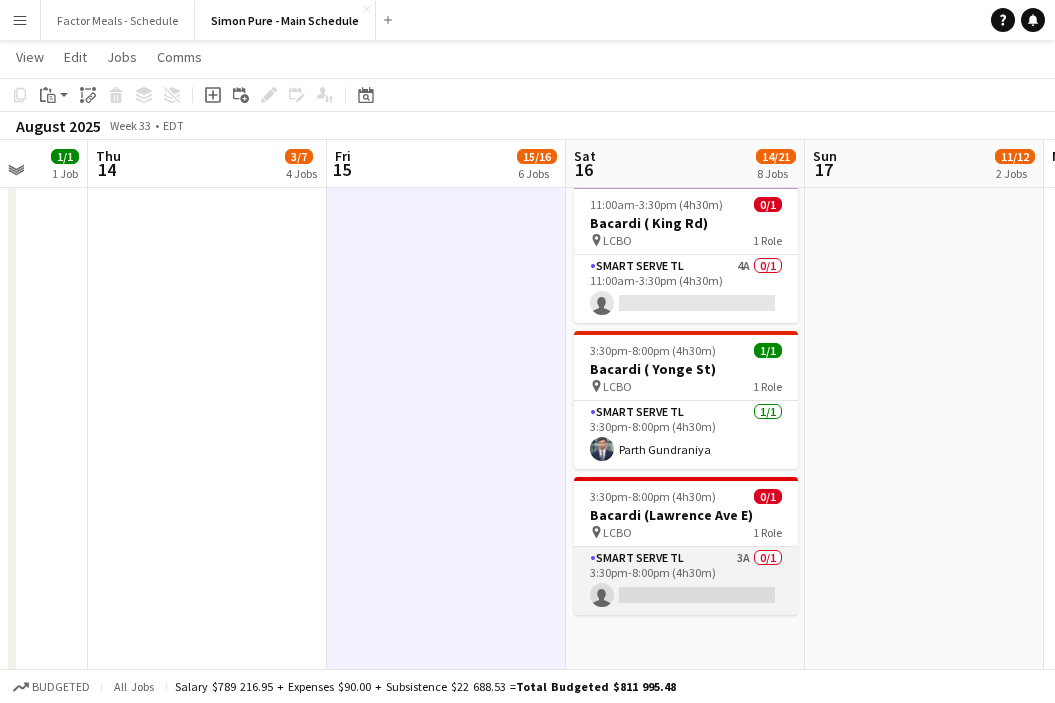 click on "Smart Serve TL   3A   0/1   3:30pm-8:00pm (4h30m)
single-neutral-actions" at bounding box center (686, 581) 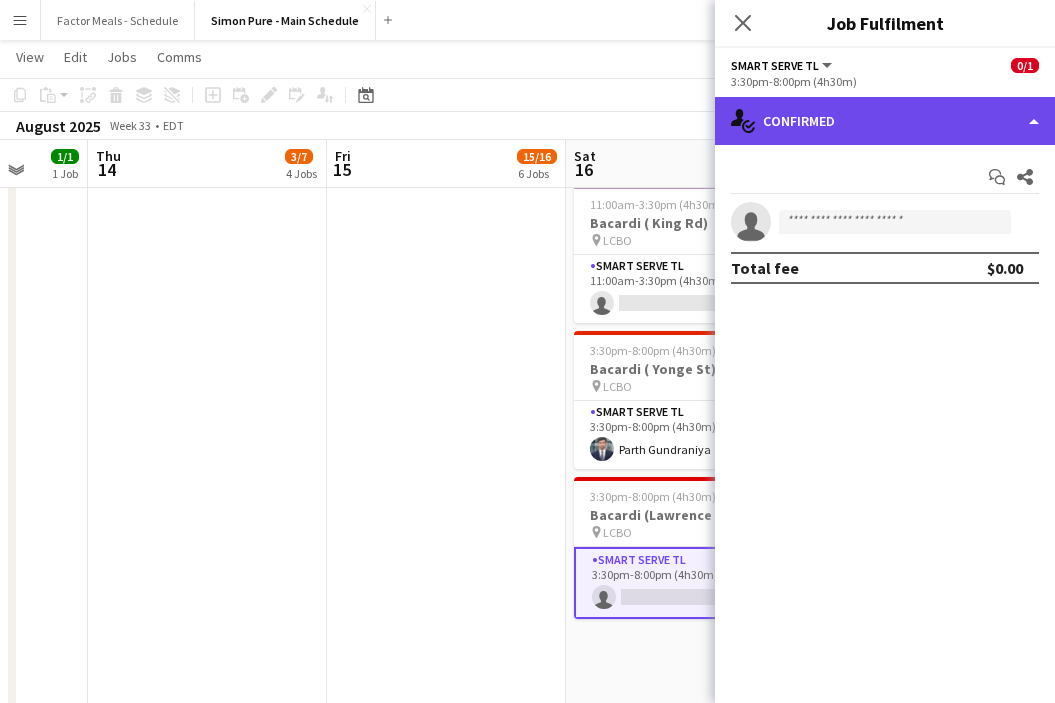 click on "single-neutral-actions-check-2
Confirmed" 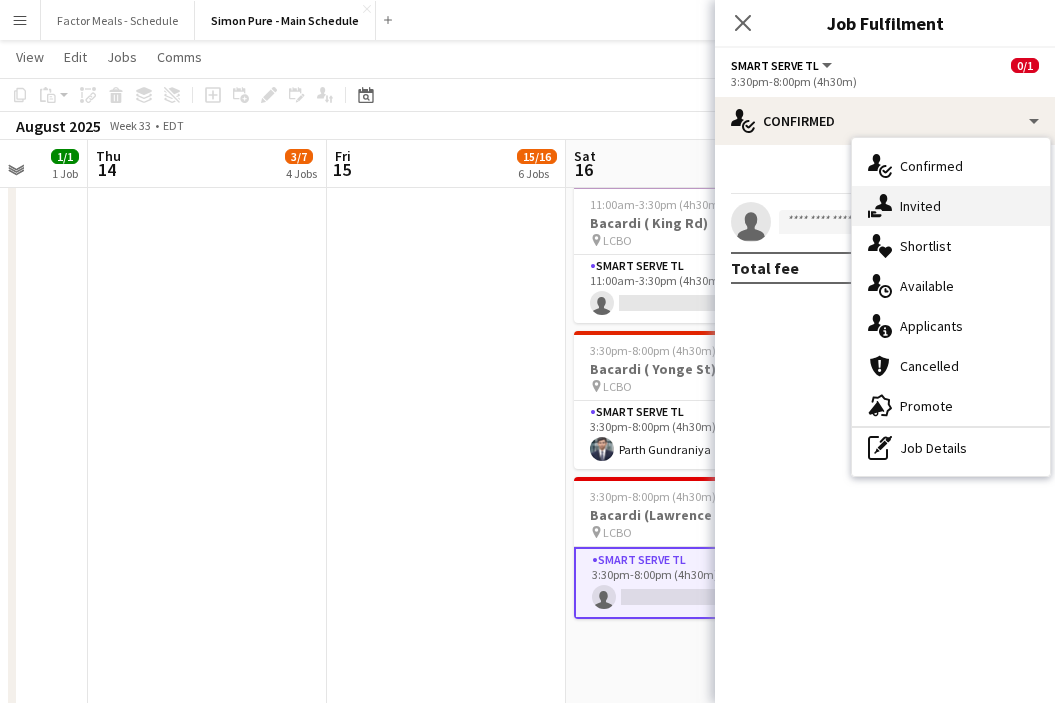 click on "single-neutral-actions-share-1
Invited" at bounding box center [951, 206] 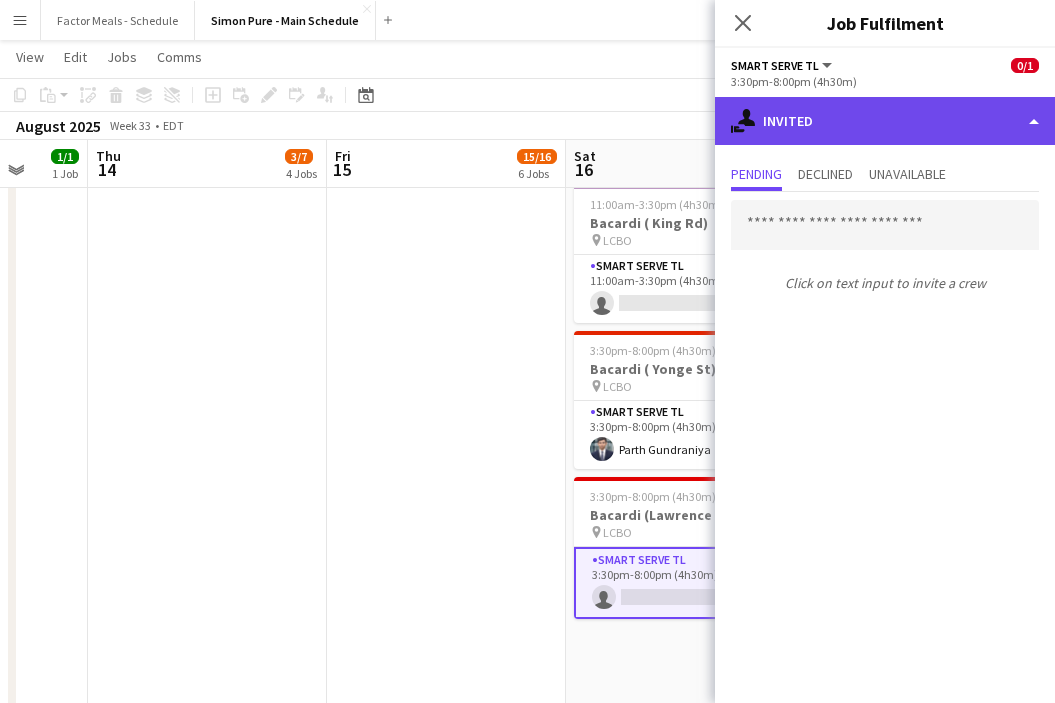 click on "single-neutral-actions-share-1
Invited" 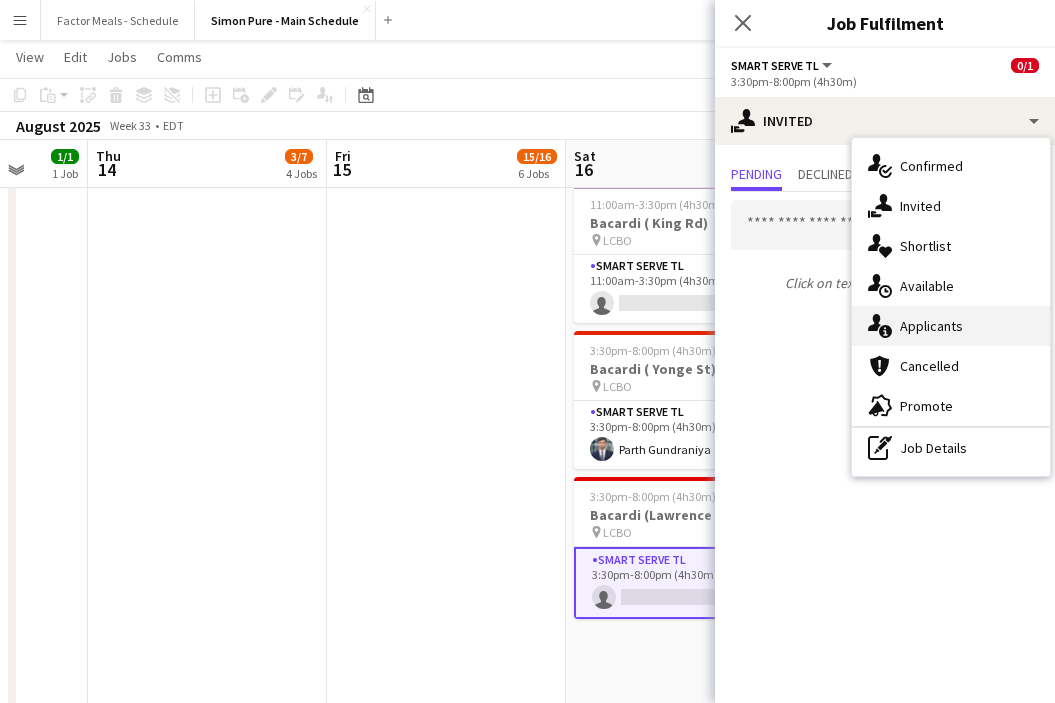 click on "single-neutral-actions-information
Applicants" at bounding box center [951, 326] 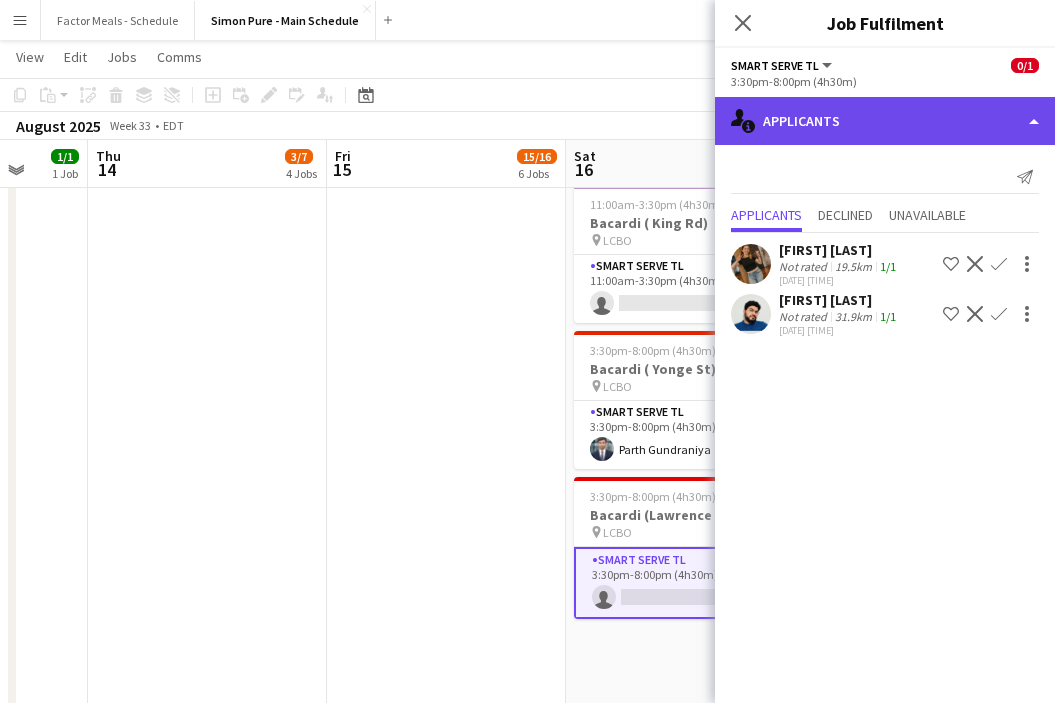 click on "single-neutral-actions-information
Applicants" 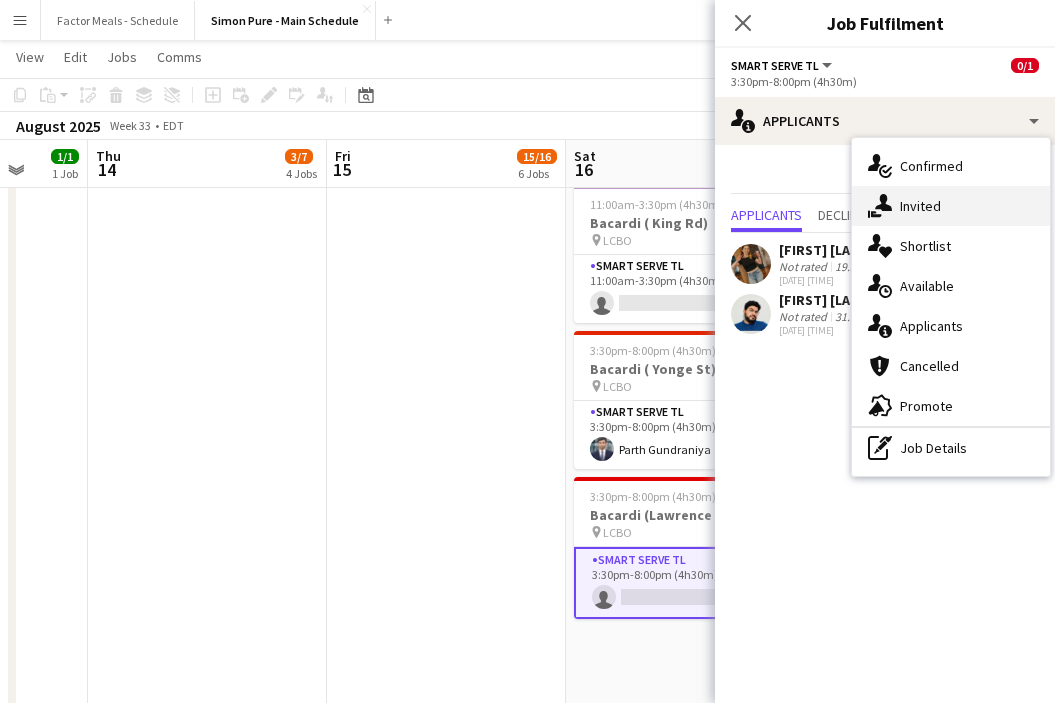 click on "single-neutral-actions-share-1
Invited" at bounding box center [951, 206] 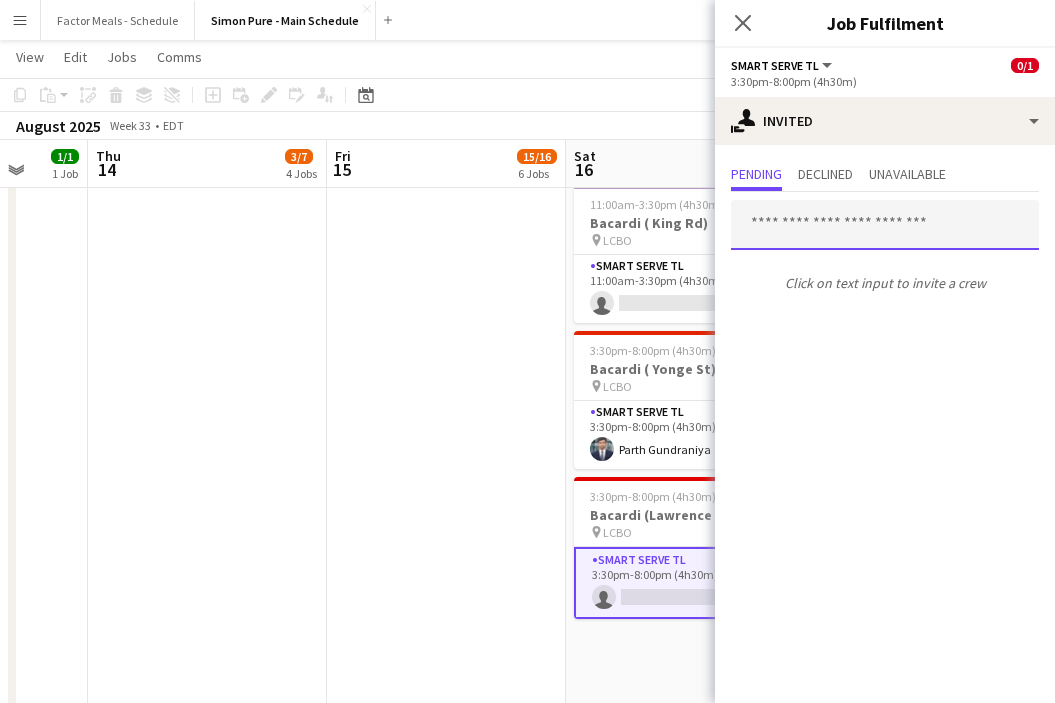 click at bounding box center [885, 225] 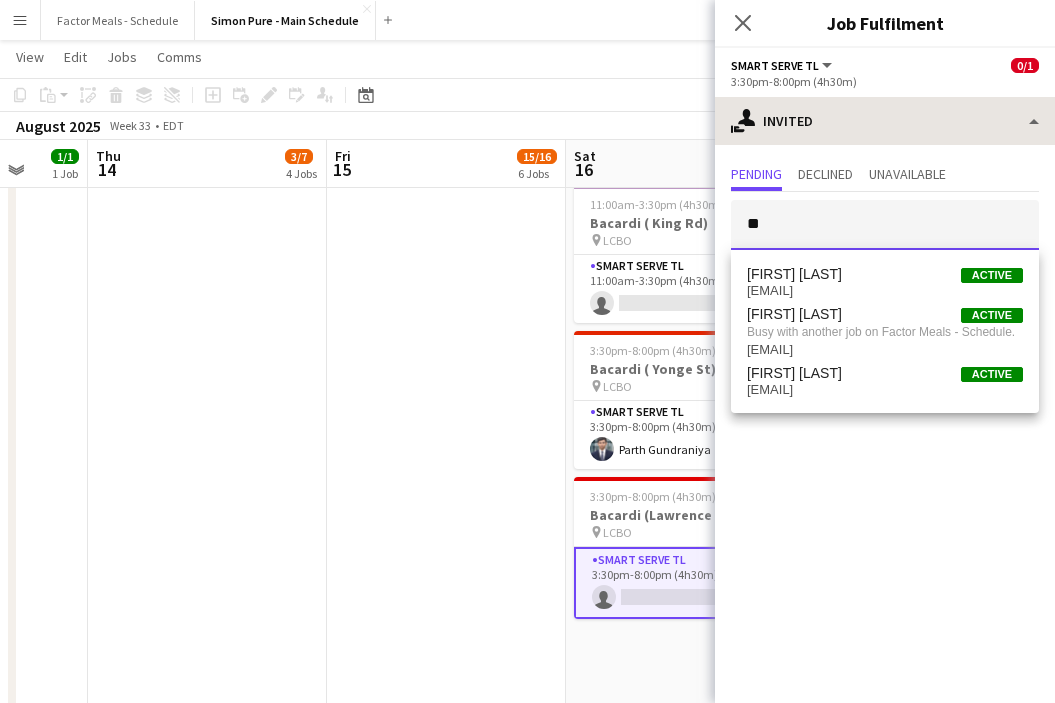 type on "*" 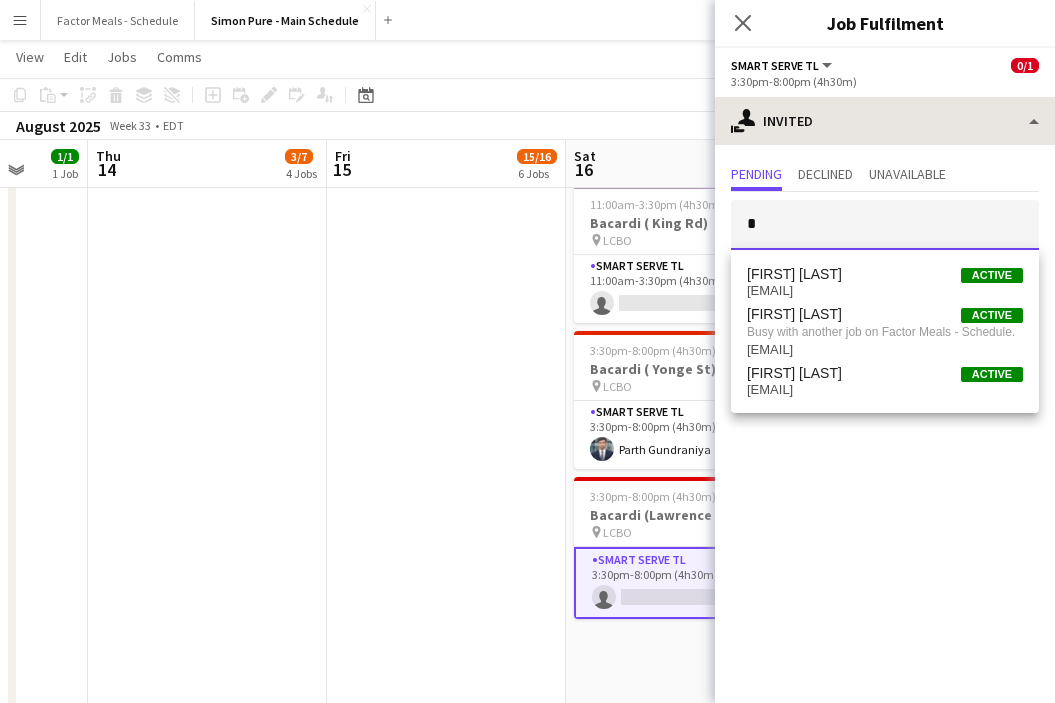 type 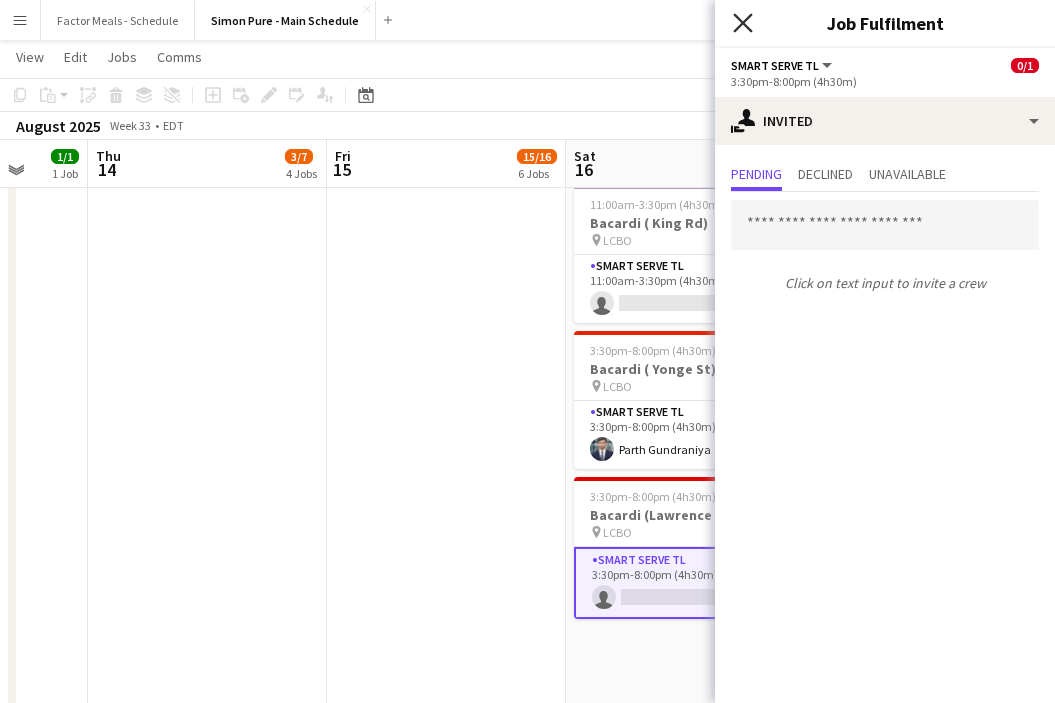 click 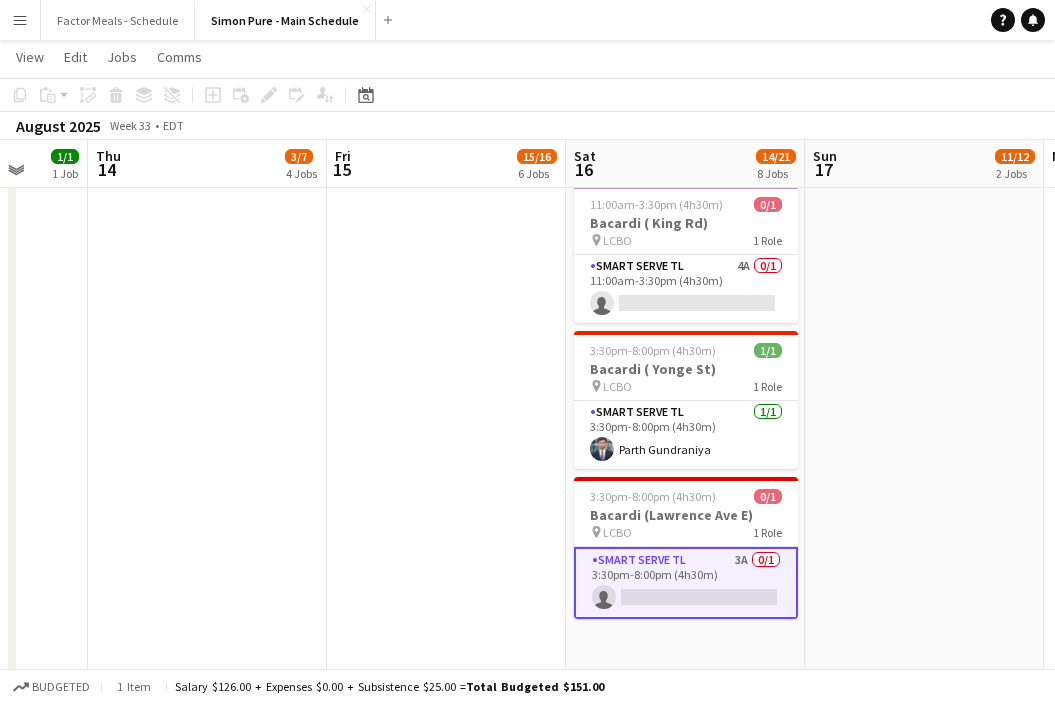 click on "[TIME] LEGO X She Built That @ CNE pin CNE 3 Roles Paid Backup 1/1 [TIME] [FIRST] [LAST] Brand Ambassador 9/9 [TIME] [FIRST] [LAST] [FIRST] [LAST] [FIRST] [LAST] [FIRST] [LAST] [FIRST] [LAST] [FIRST] [LAST] [FIRST] [LAST] Team Lead 1/1 [TIME] Kelc Noble 11:00am-7:00pm (8h) 0/1 HANDFUEL - Costco Roadshow Newmarket pin Costco Newmarket 1 Role Team Lead 1A 0/1 11:00am-7:00pm (8h) single-neutral-actions" at bounding box center [924, 182] 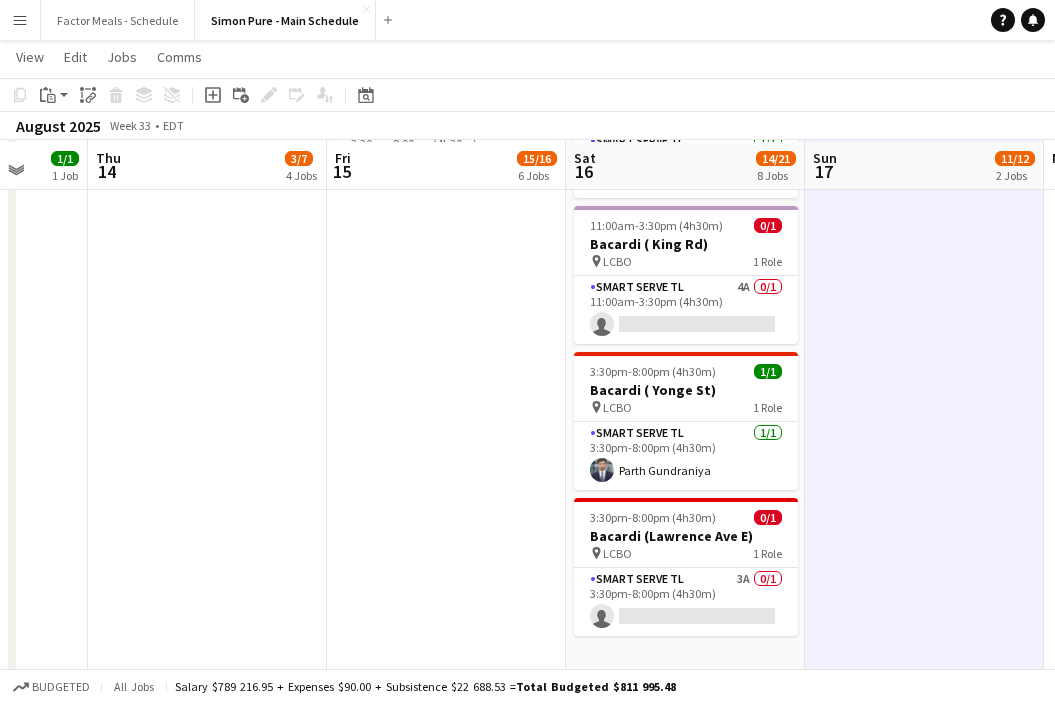 scroll, scrollTop: 1089, scrollLeft: 0, axis: vertical 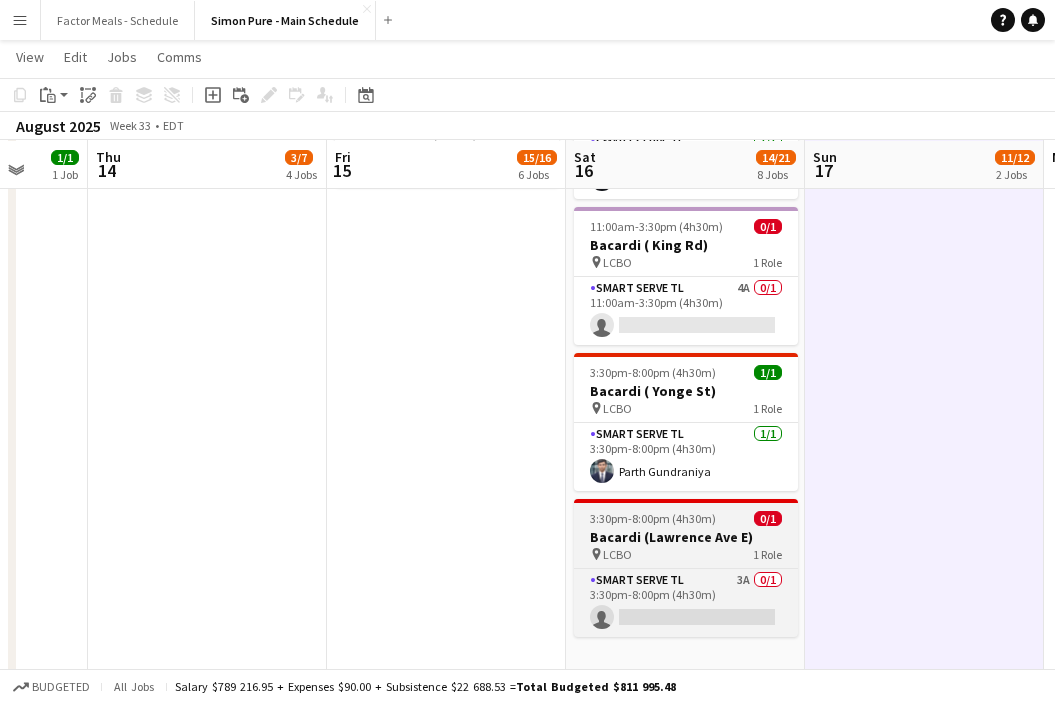 click on "Bacardi (Lawrence Ave E)" at bounding box center (686, 537) 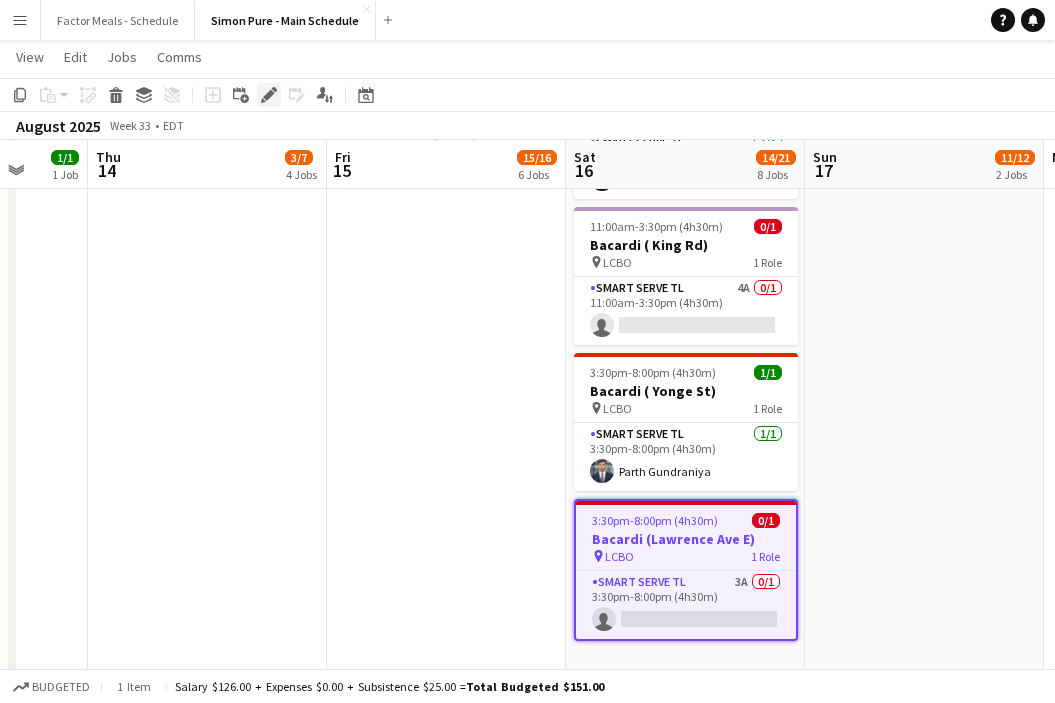 click on "Edit" 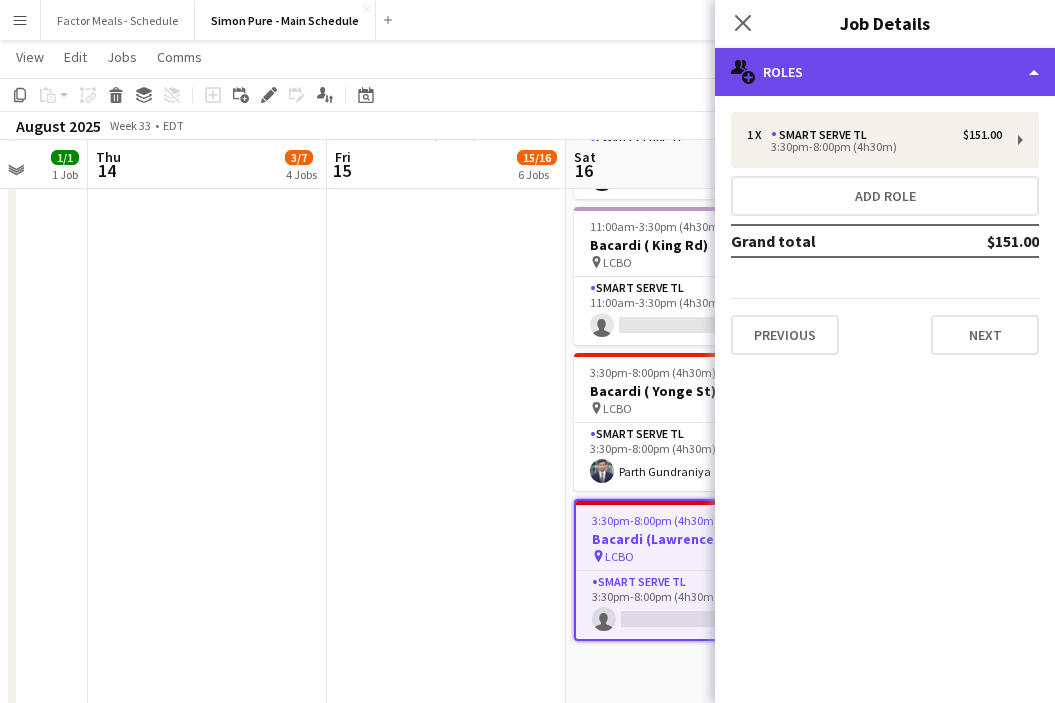 click on "multiple-users-add
Roles" 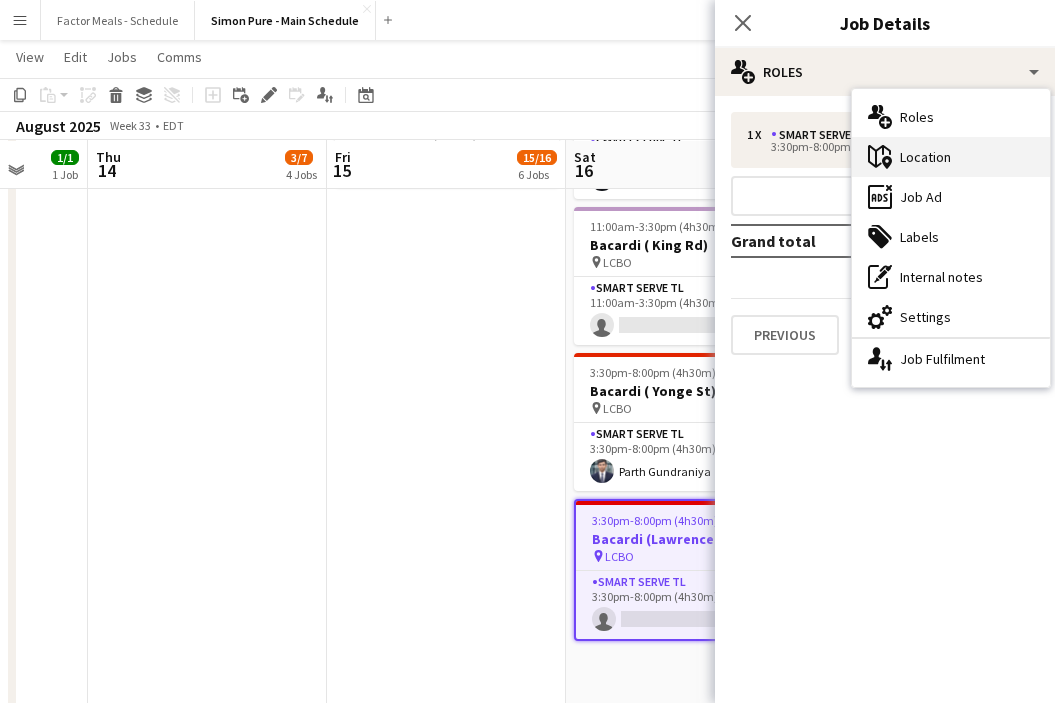 click on "maps-pin-1
Location" at bounding box center [951, 157] 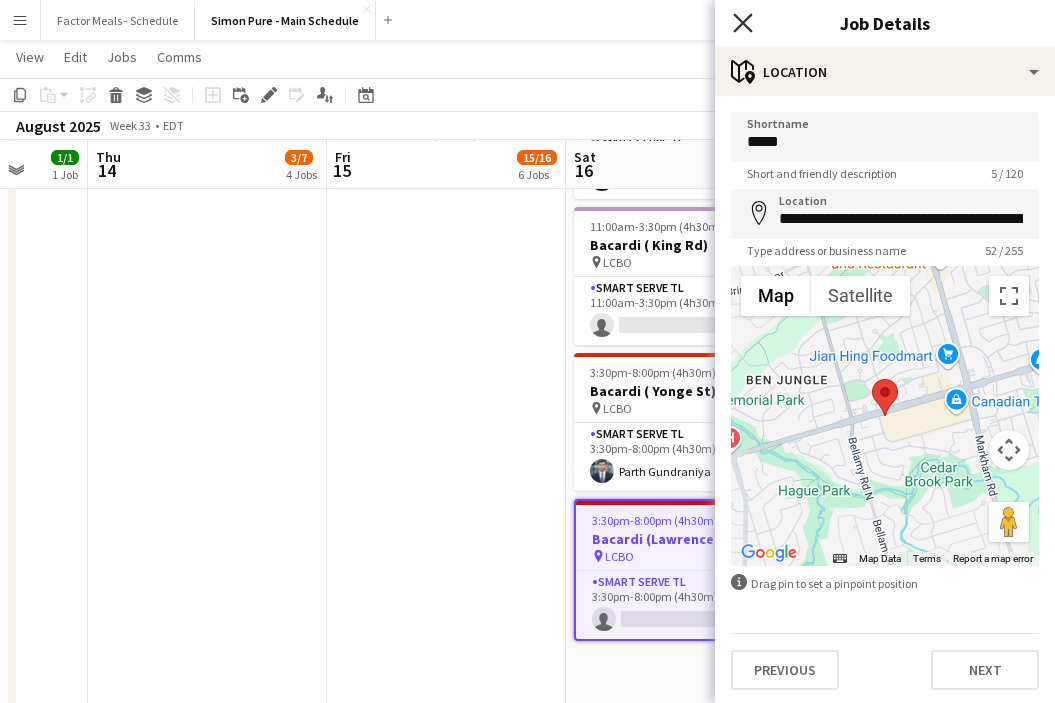 click on "Close pop-in" 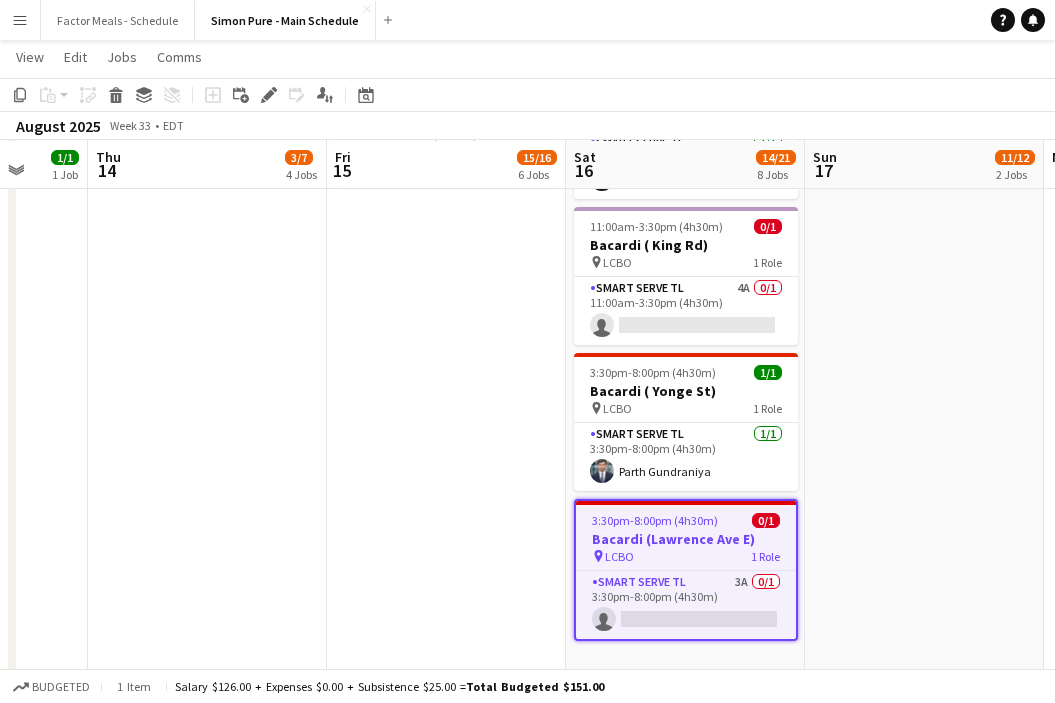 click on "[TIME] LEGO X She Built That @ CNE pin CNE 3 Roles Paid Backup 1/1 [TIME] [FIRST] [LAST] Brand Ambassador 9/9 [TIME] [FIRST] [LAST] [FIRST] [LAST] [FIRST] [LAST] [FIRST] [LAST] [FIRST] [LAST] [FIRST] [LAST] [FIRST] [LAST] Team Lead 1/1 [TIME] Kelc Noble 11:00am-7:00pm (8h) 0/1 HANDFUEL - Costco Roadshow Newmarket pin Costco Newmarket 1 Role Team Lead 1A 0/1 11:00am-7:00pm (8h) single-neutral-actions 3:30pm-8:00pm (4h30m) Bacardi ( Hanna Ave) pin LCBO 1 Role Smart Serve TL 1/1 3:30pm-8:00pm (4h30m) [FIRST] [LAST] 3:30pm-8:00pm (4h30m) Bacardi ( The Queensway) pin LCBO 1 Role Smart Serve TL 1/1 3:30pm-8:00pm (4h30m) [FIRST] [LAST] 1/1 pin" at bounding box center (446, 204) 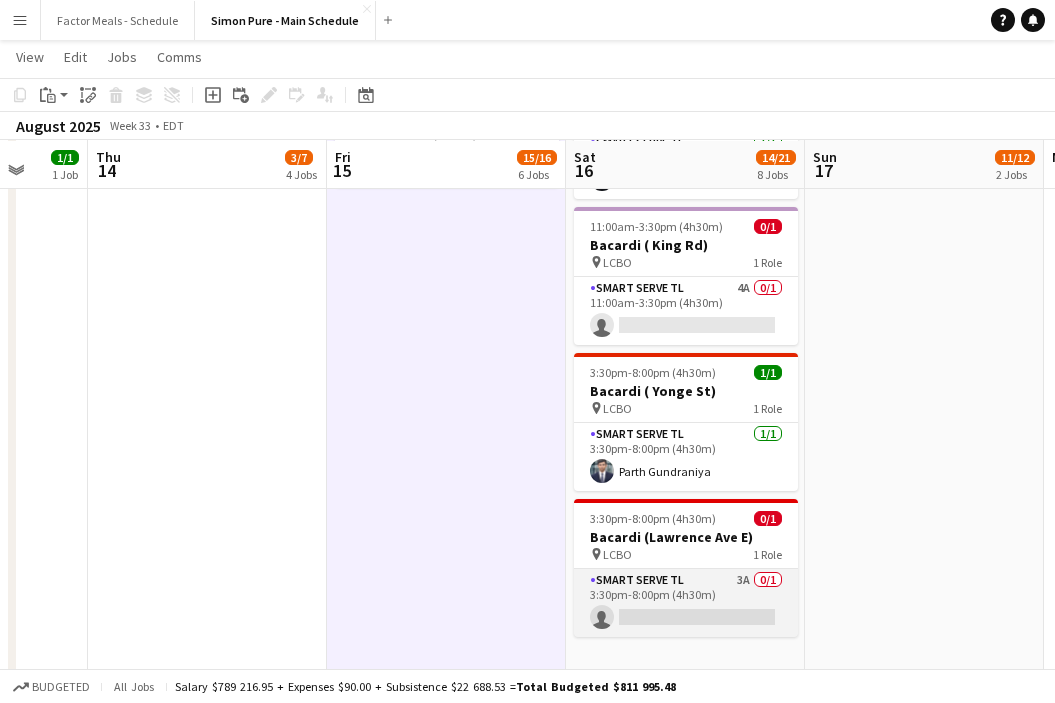 click on "Smart Serve TL   3A   0/1   3:30pm-8:00pm (4h30m)
single-neutral-actions" at bounding box center [686, 603] 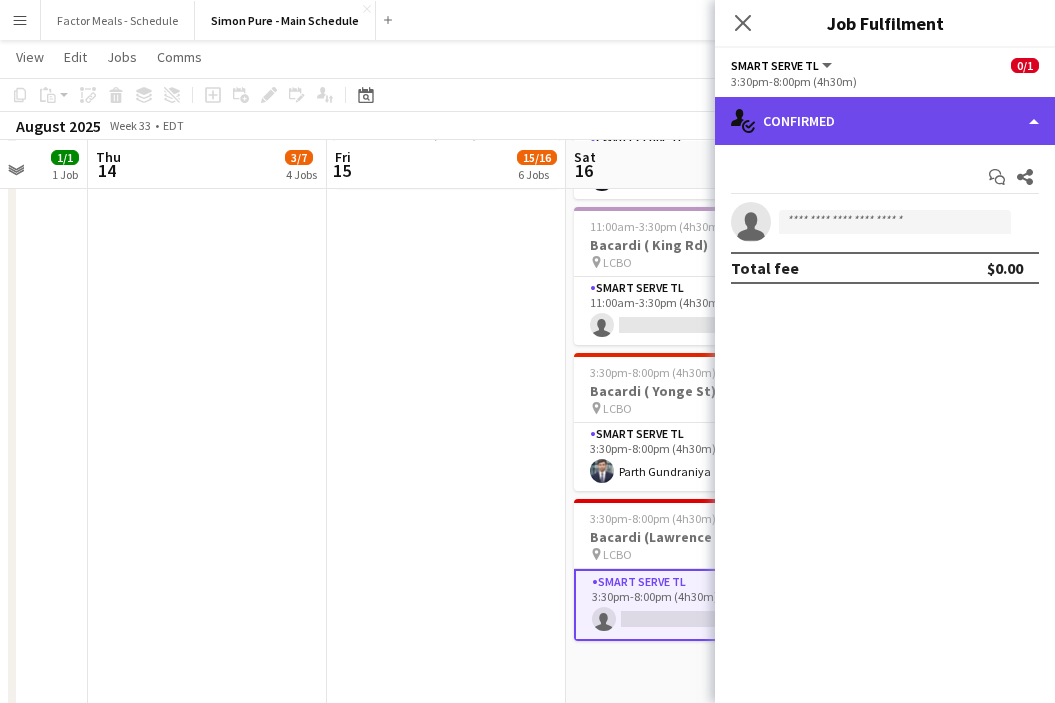 click on "single-neutral-actions-check-2
Confirmed" 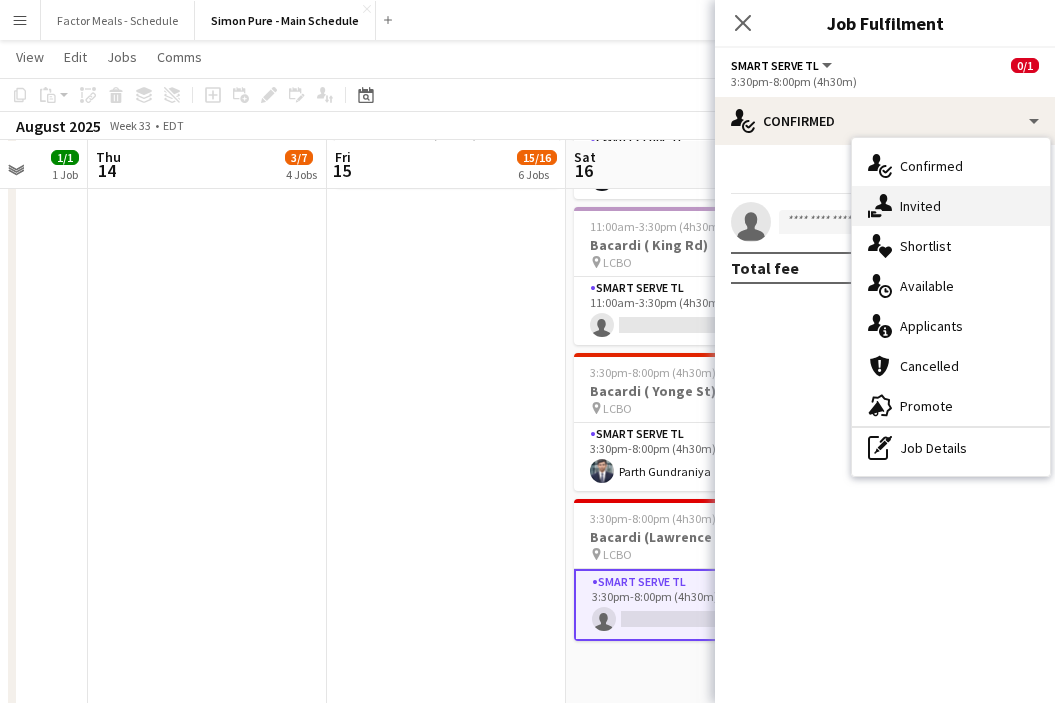 click on "single-neutral-actions-share-1
Invited" at bounding box center [951, 206] 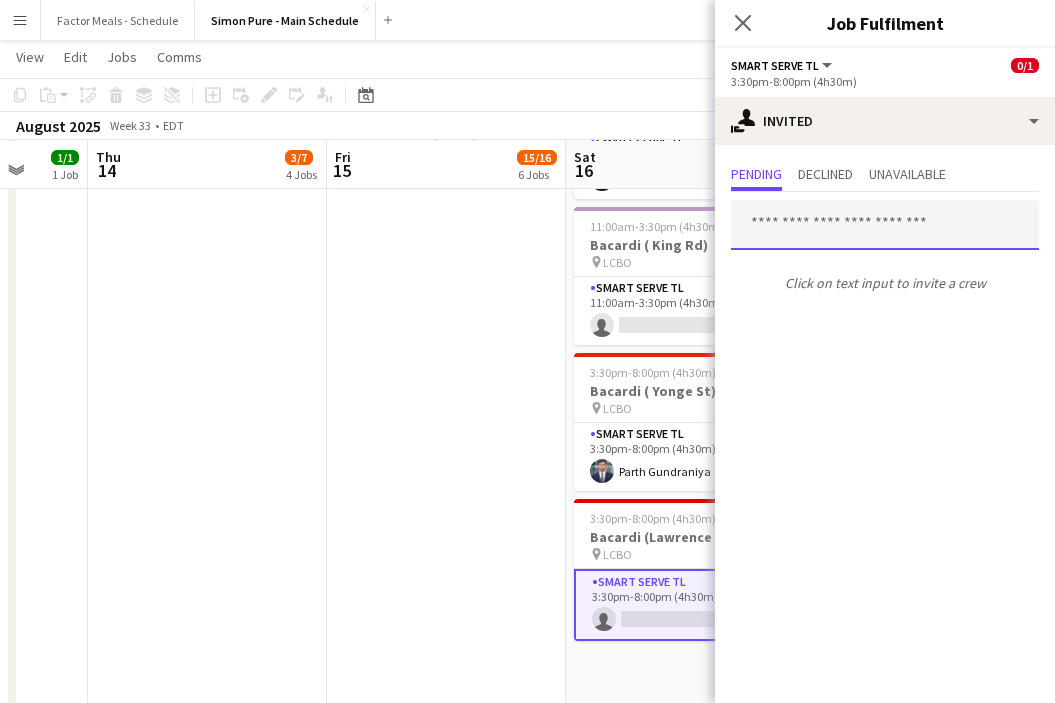 click at bounding box center (885, 225) 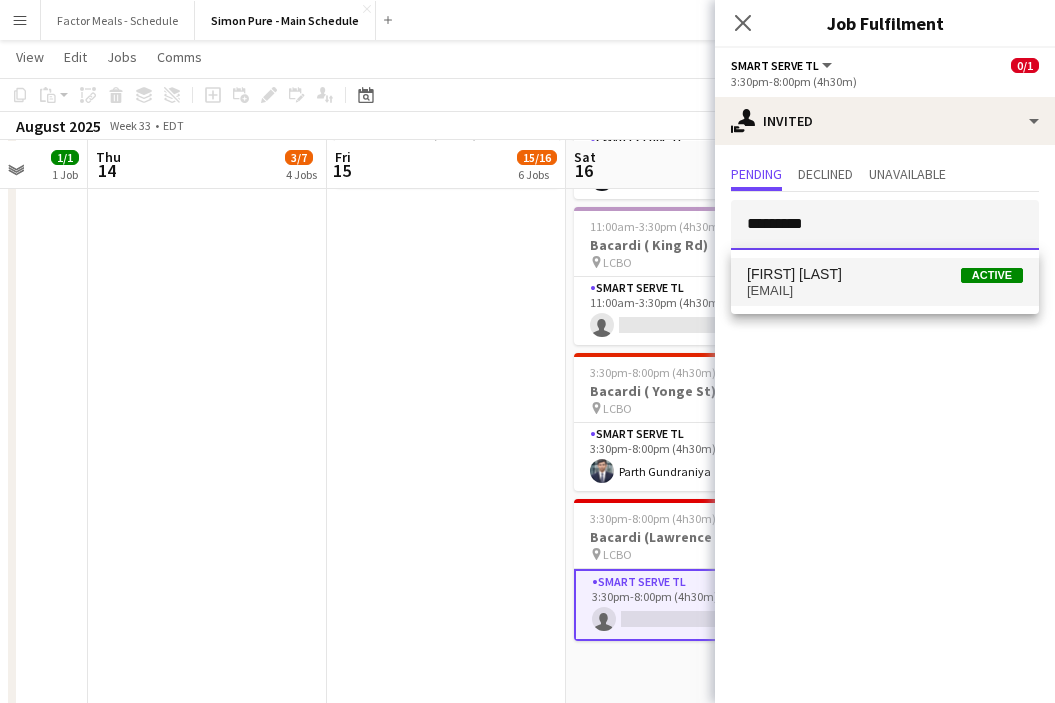 type on "*********" 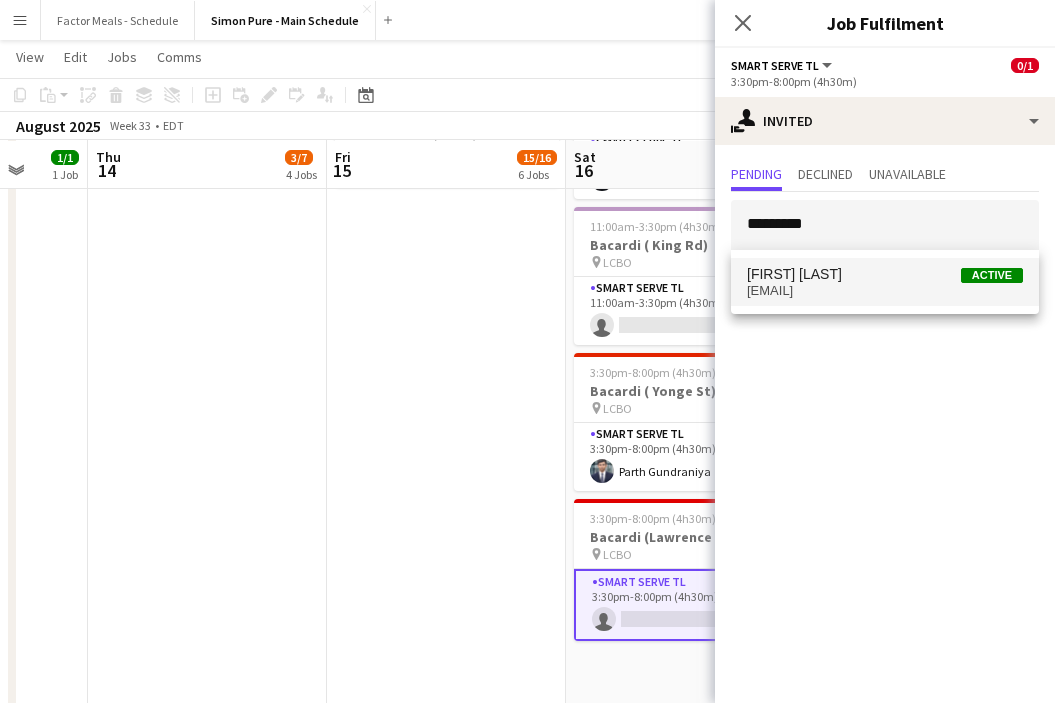 click on "[EMAIL]" at bounding box center (885, 291) 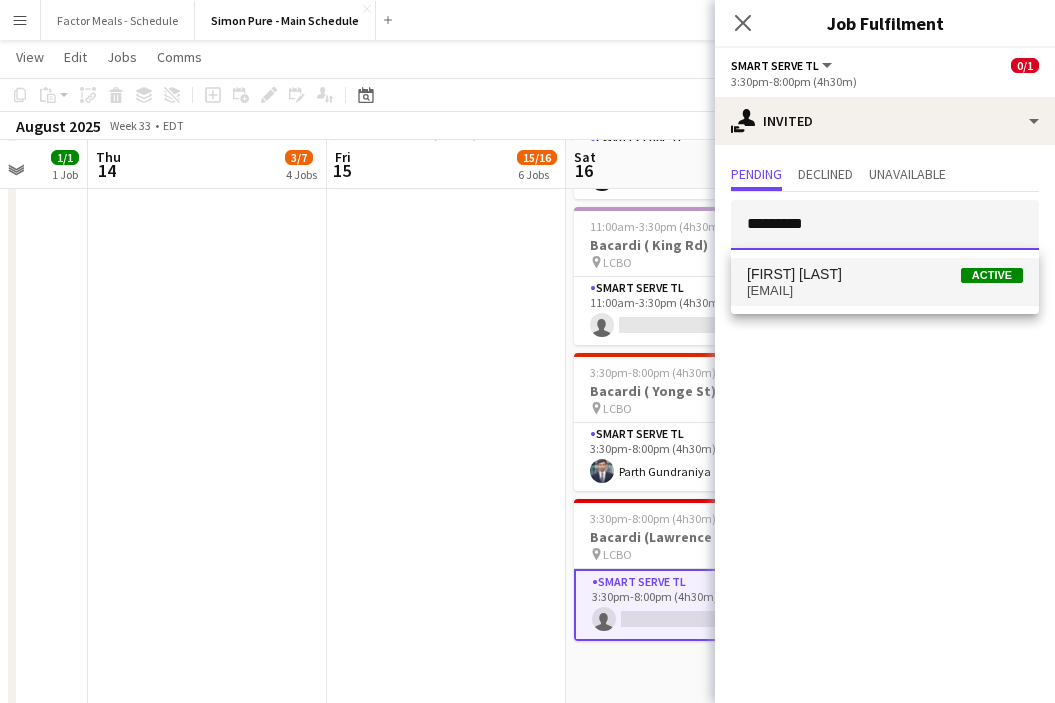 type 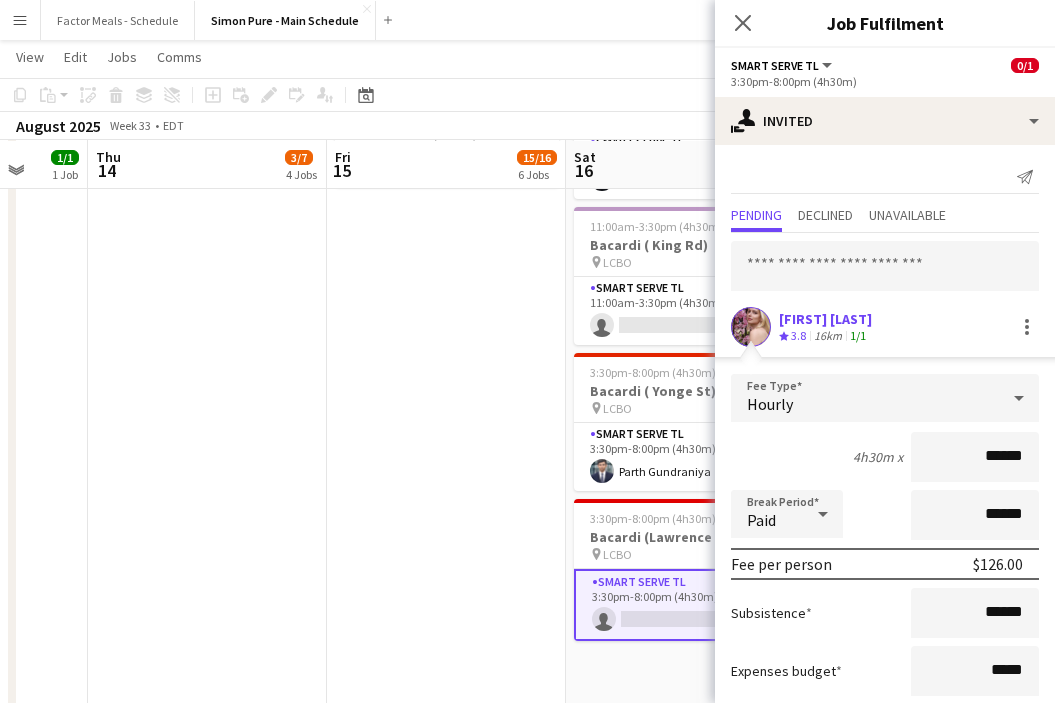 scroll, scrollTop: 118, scrollLeft: 0, axis: vertical 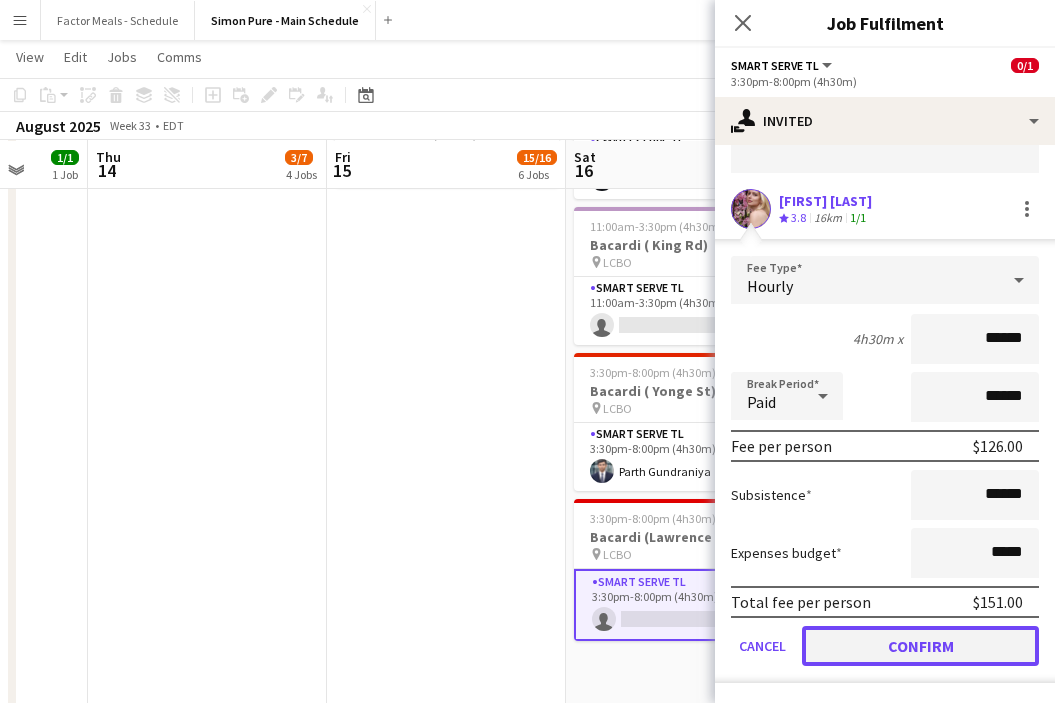 click on "Confirm" 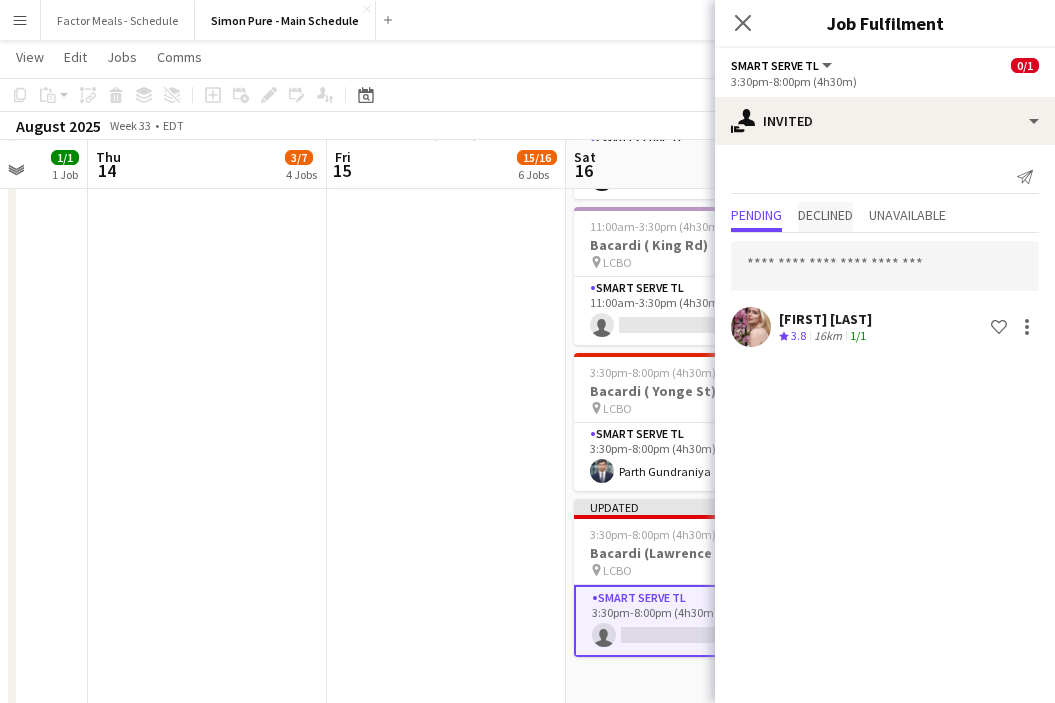 scroll, scrollTop: 0, scrollLeft: 0, axis: both 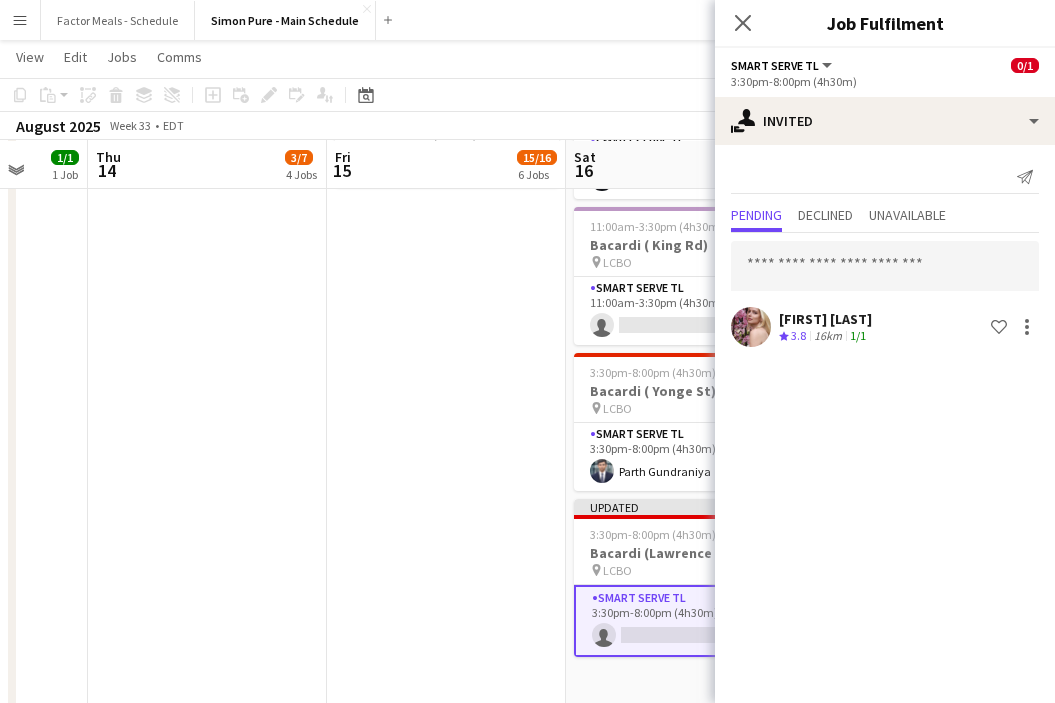 click on "Close pop-in" 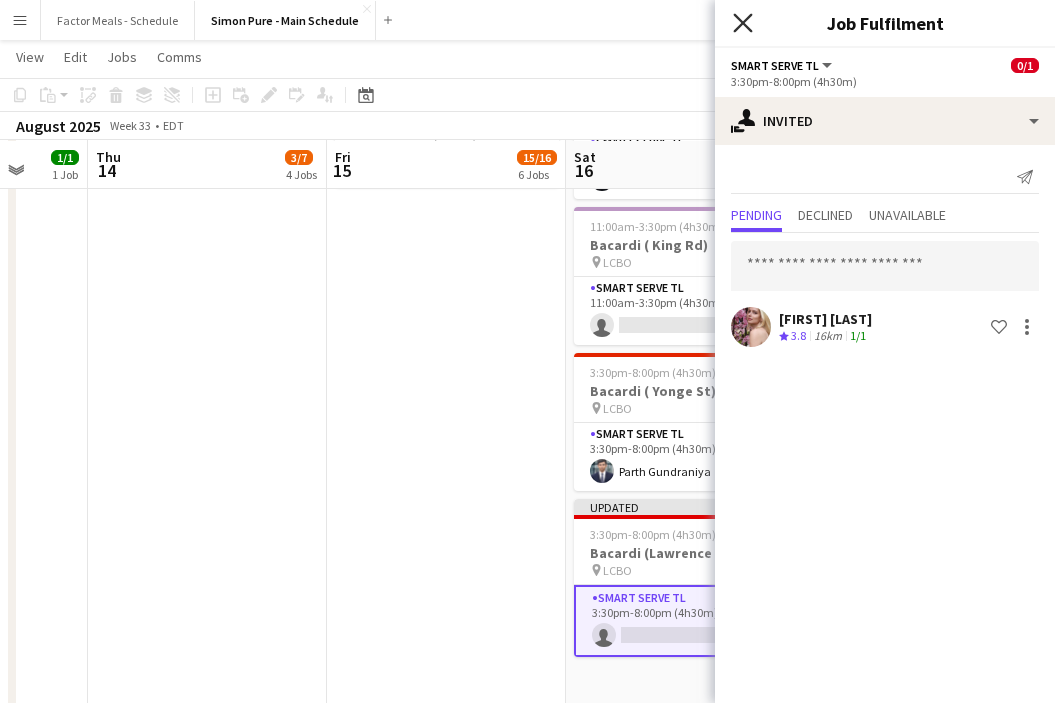 click 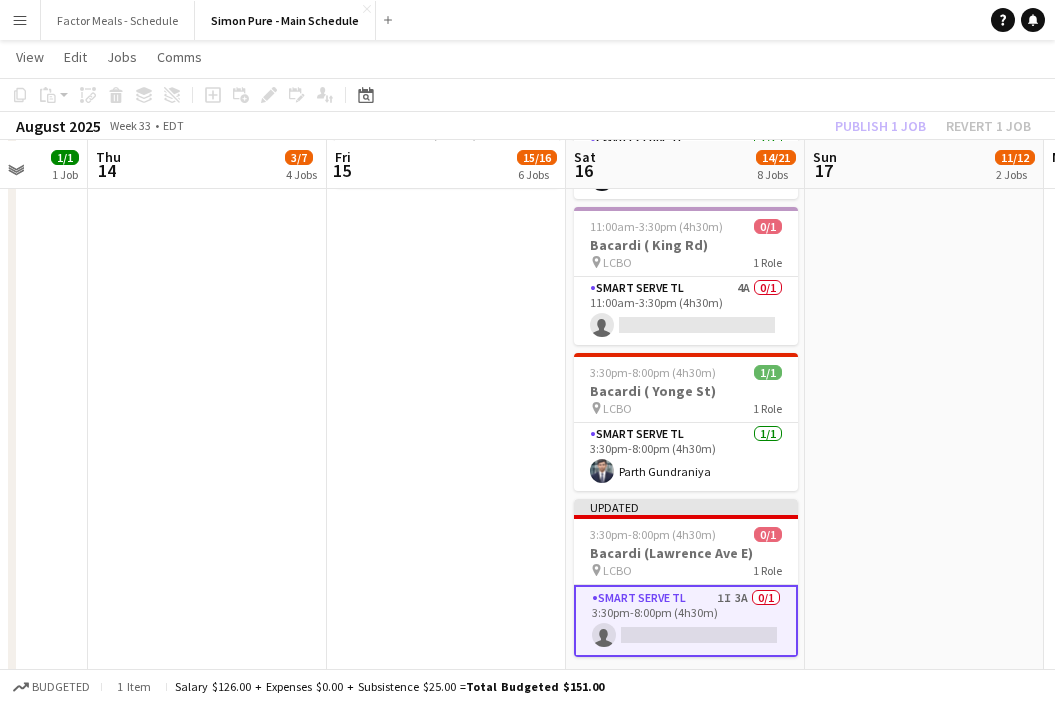 click on "[TIME] LEGO X She Built That @ CNE pin CNE 3 Roles Paid Backup 1/1 [TIME] [FIRST] [LAST] Brand Ambassador 9/9 [TIME] [FIRST] [LAST] [FIRST] [LAST] [FIRST] [LAST] [FIRST] [LAST] [FIRST] [LAST] [FIRST] [LAST] [FIRST] [LAST] Team Lead 1/1 [TIME] Kelc Noble 11:00am-7:00pm (8h) 0/1 HANDFUEL - Costco Roadshow Newmarket pin Costco Newmarket 1 Role Team Lead 1A 0/1 11:00am-7:00pm (8h) single-neutral-actions 3:30pm-8:00pm (4h30m) Bacardi ( Hanna Ave) pin LCBO 1 Role Smart Serve TL 1/1 3:30pm-8:00pm (4h30m) [FIRST] [LAST] 3:30pm-8:00pm (4h30m) Bacardi ( The Queensway) pin LCBO 1 Role Smart Serve TL 1/1 3:30pm-8:00pm (4h30m) [FIRST] [LAST] 1/1 pin" at bounding box center (446, 204) 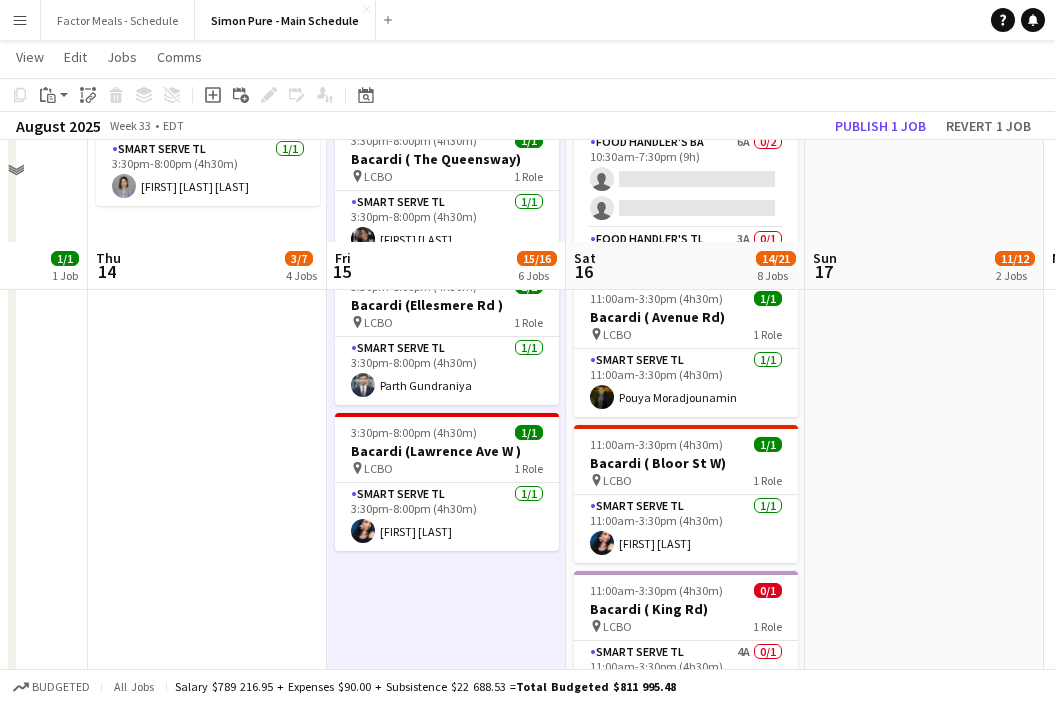 scroll, scrollTop: 1107, scrollLeft: 0, axis: vertical 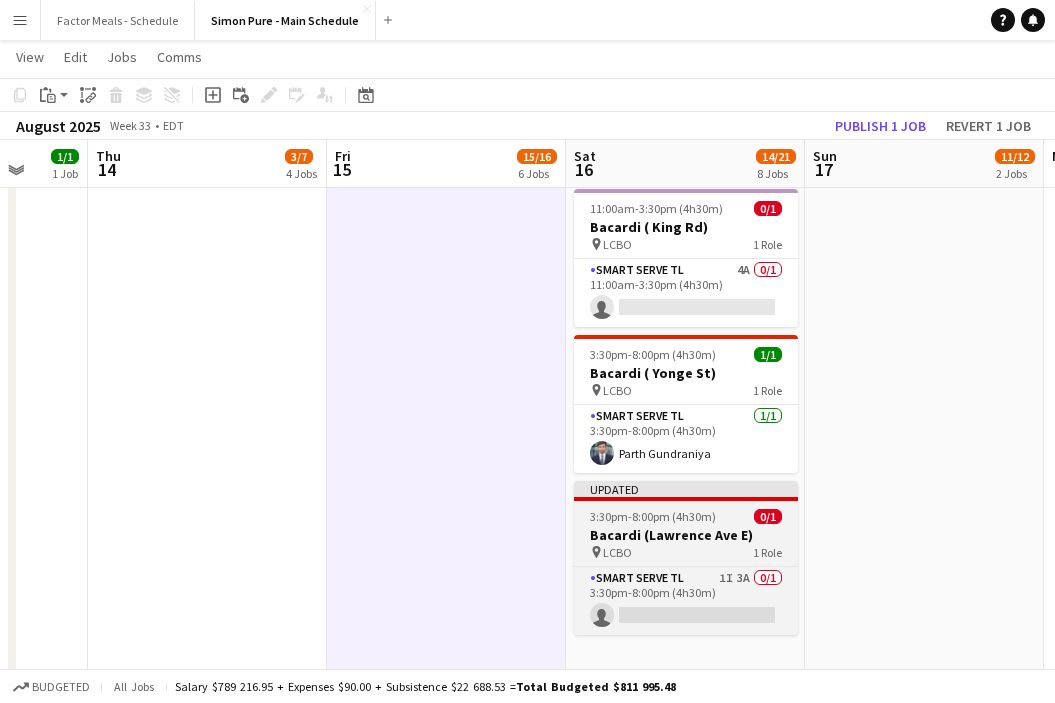 click on "Updated" at bounding box center (686, 489) 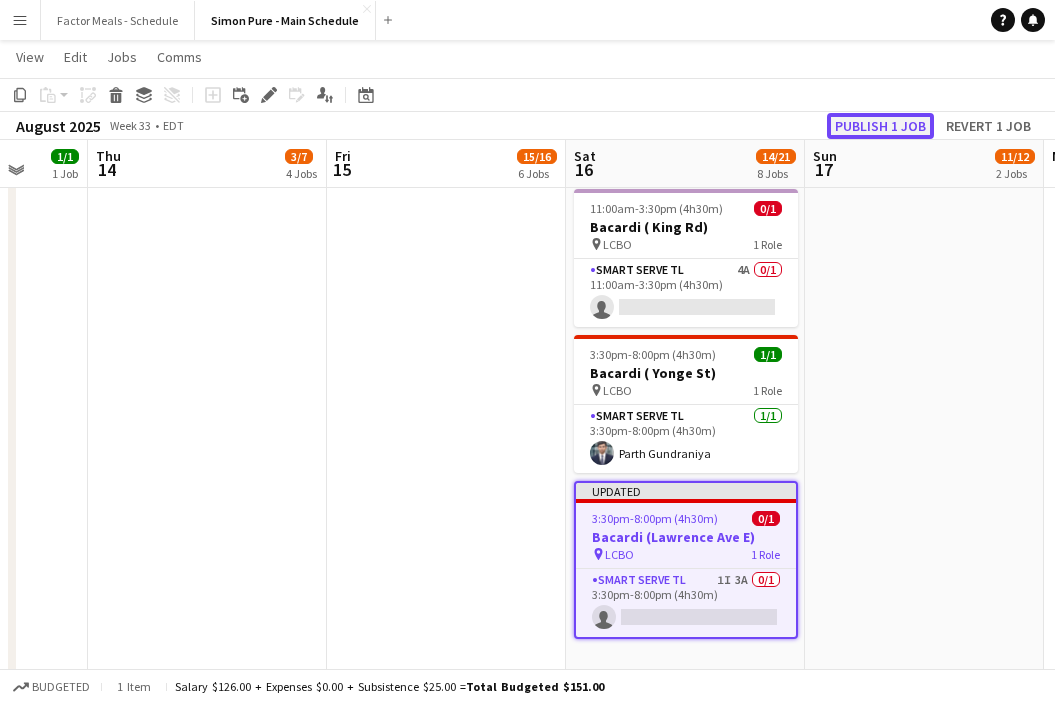 click on "Publish 1 job" 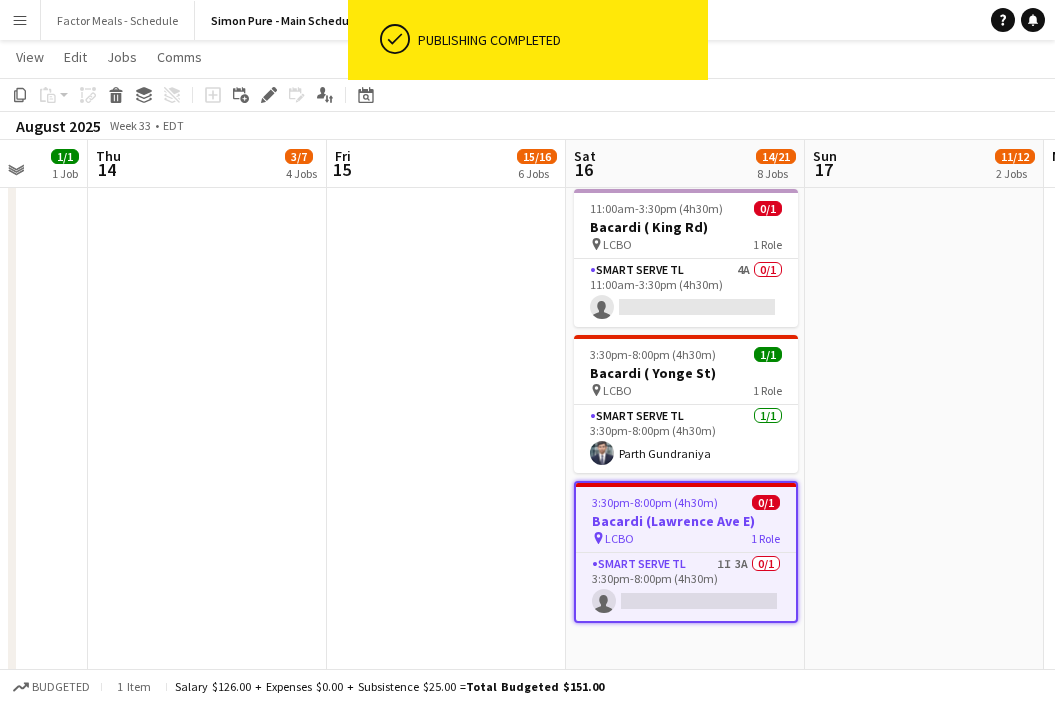 click on "[TIME] LEGO X She Built That @ CNE pin CNE 3 Roles Paid Backup 1/1 [TIME] [FIRST] [LAST] Brand Ambassador 9/9 [TIME] [FIRST] [LAST] [FIRST] [LAST] [FIRST] [LAST] [FIRST] [LAST] [FIRST] [LAST] [FIRST] [LAST] [FIRST] [LAST] Team Lead 1/1 [TIME] Kelc Noble 11:00am-7:00pm (8h) 0/1 HANDFUEL - Costco Roadshow Newmarket pin Costco Newmarket 1 Role Team Lead 1A 0/1 11:00am-7:00pm (8h) single-neutral-actions" at bounding box center (924, 186) 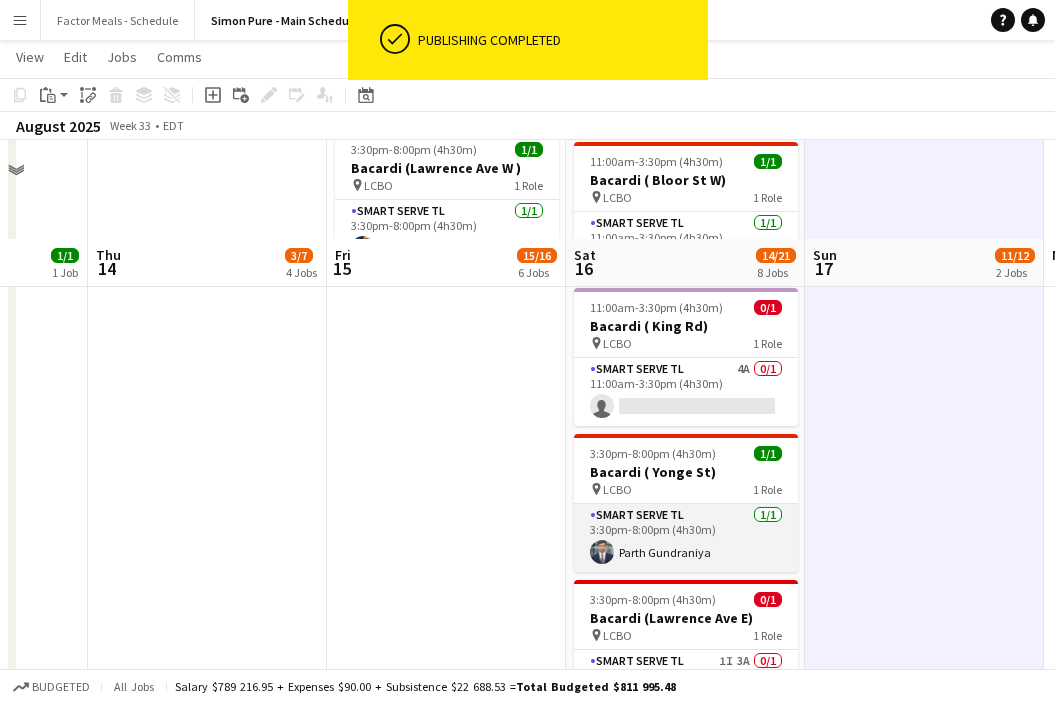 scroll, scrollTop: 867, scrollLeft: 0, axis: vertical 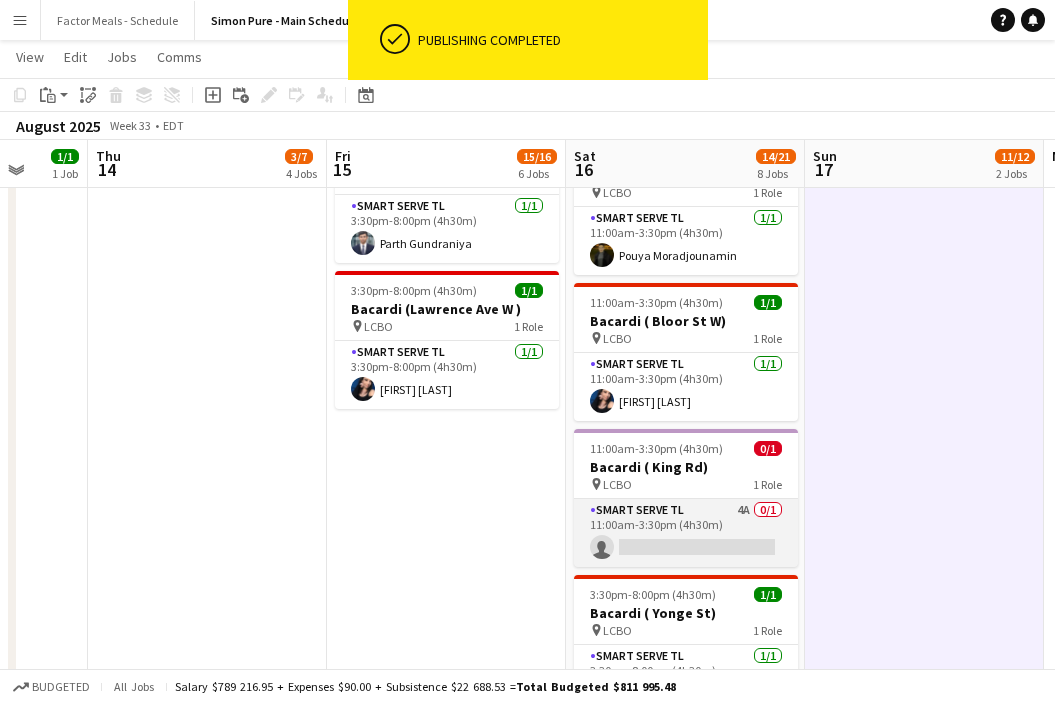 click on "Smart Serve TL 4A 0/1 [TIME] single-neutral-actions" at bounding box center (686, 533) 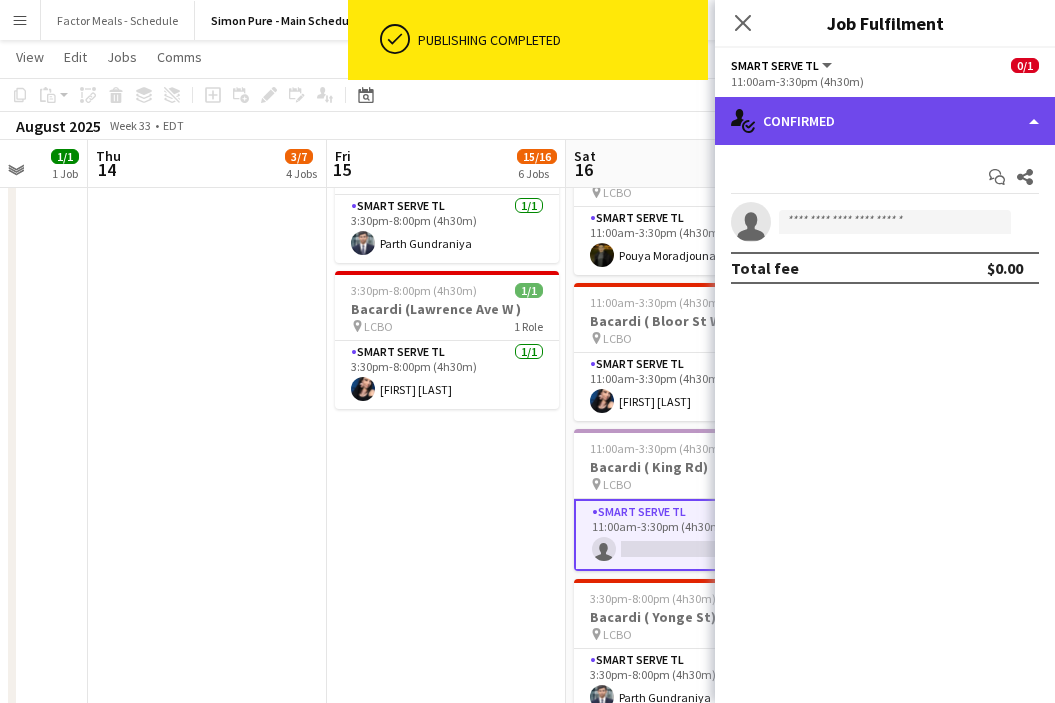click on "single-neutral-actions-check-2
Confirmed" 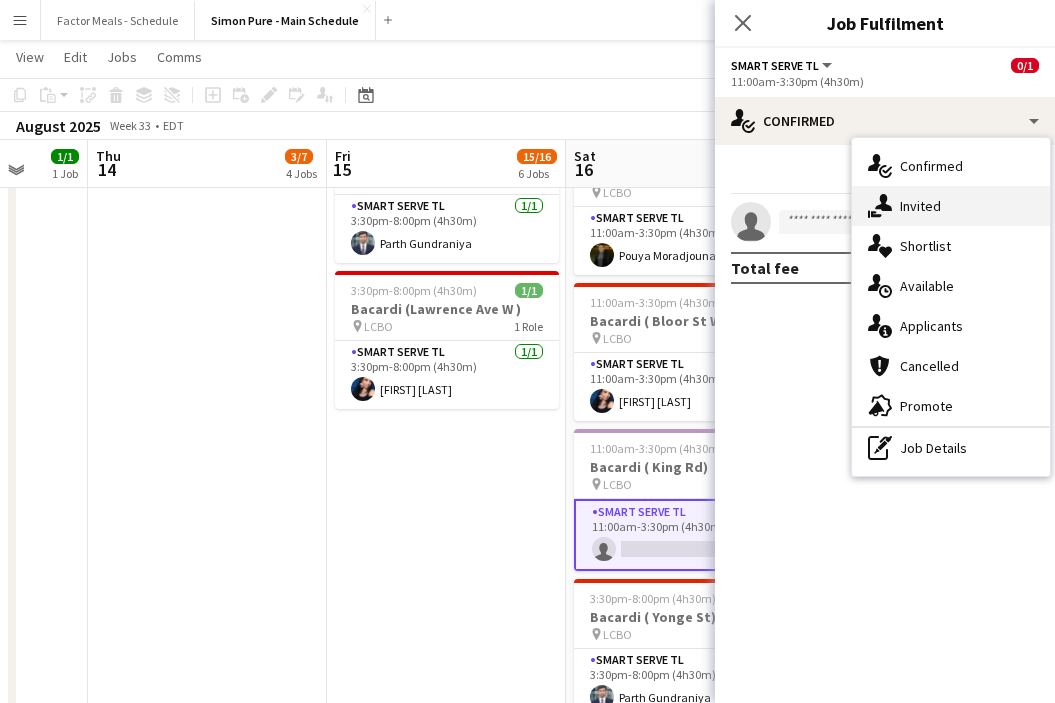 click on "single-neutral-actions-share-1
Invited" at bounding box center (951, 206) 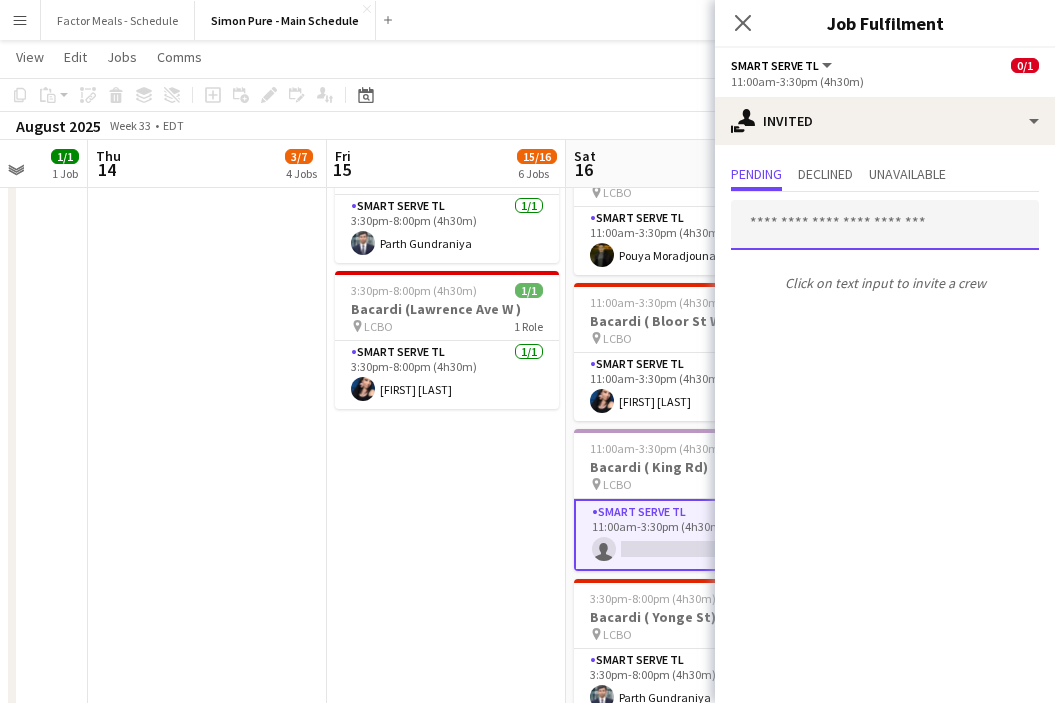 click at bounding box center (885, 225) 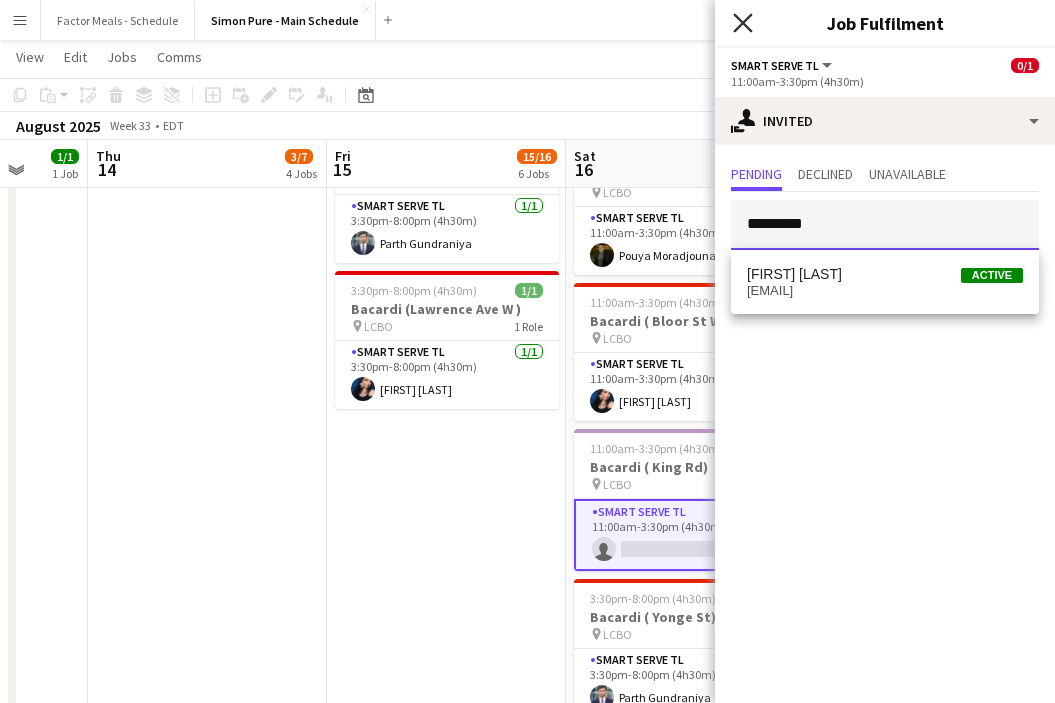 type on "*********" 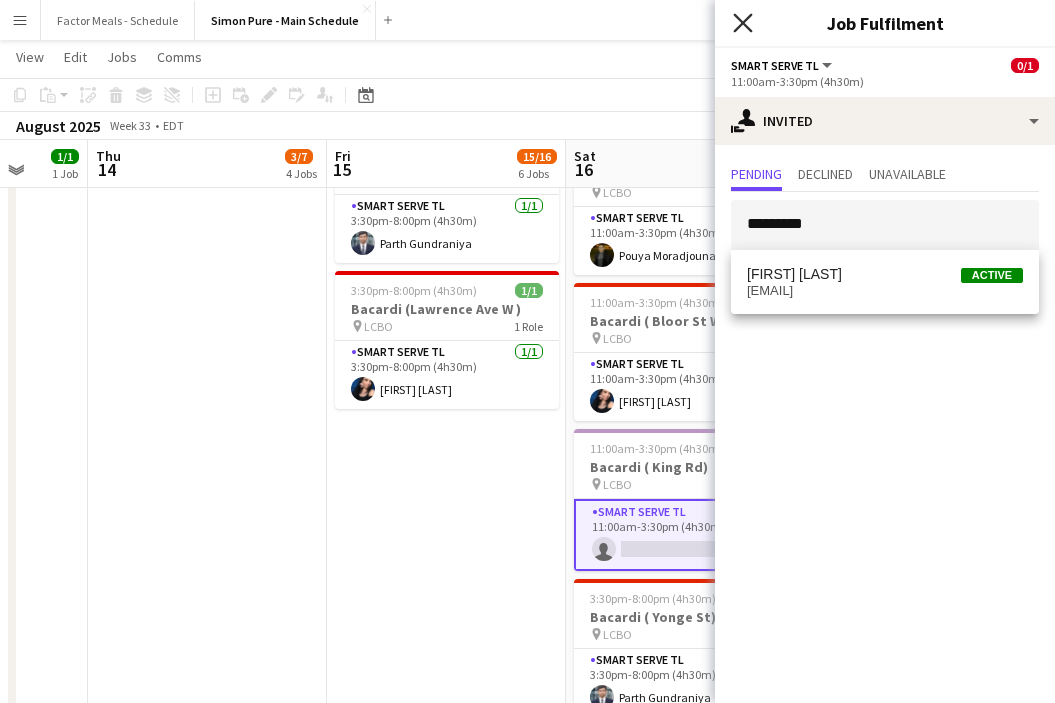 click on "Close pop-in" 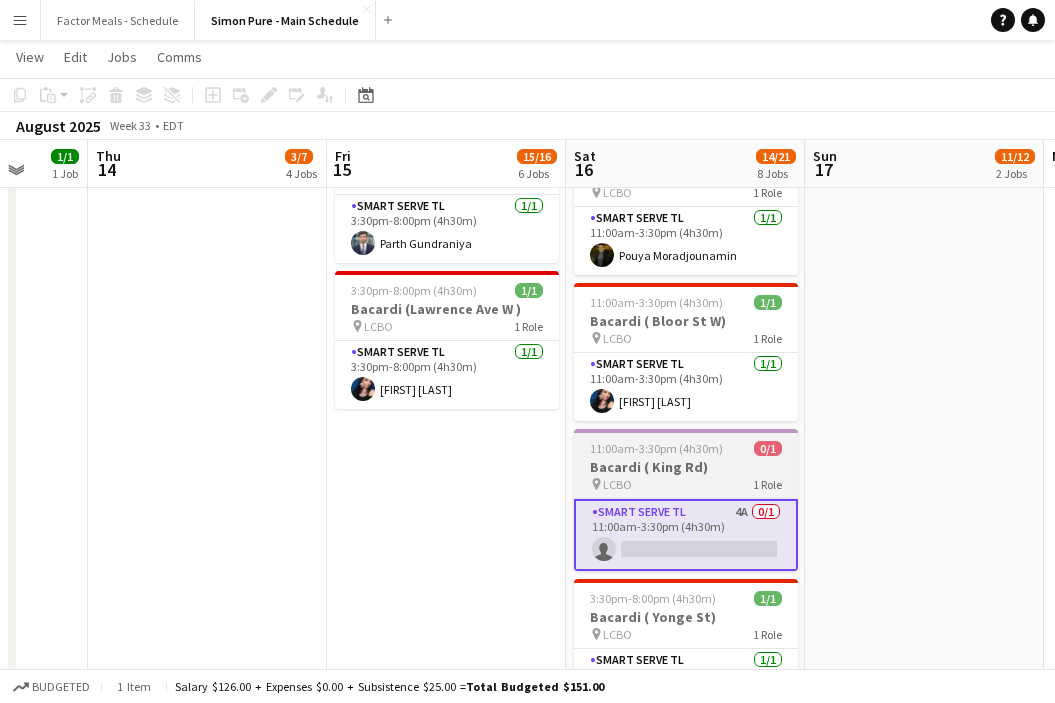 click on "Bacardi ( King Rd)" at bounding box center (686, 467) 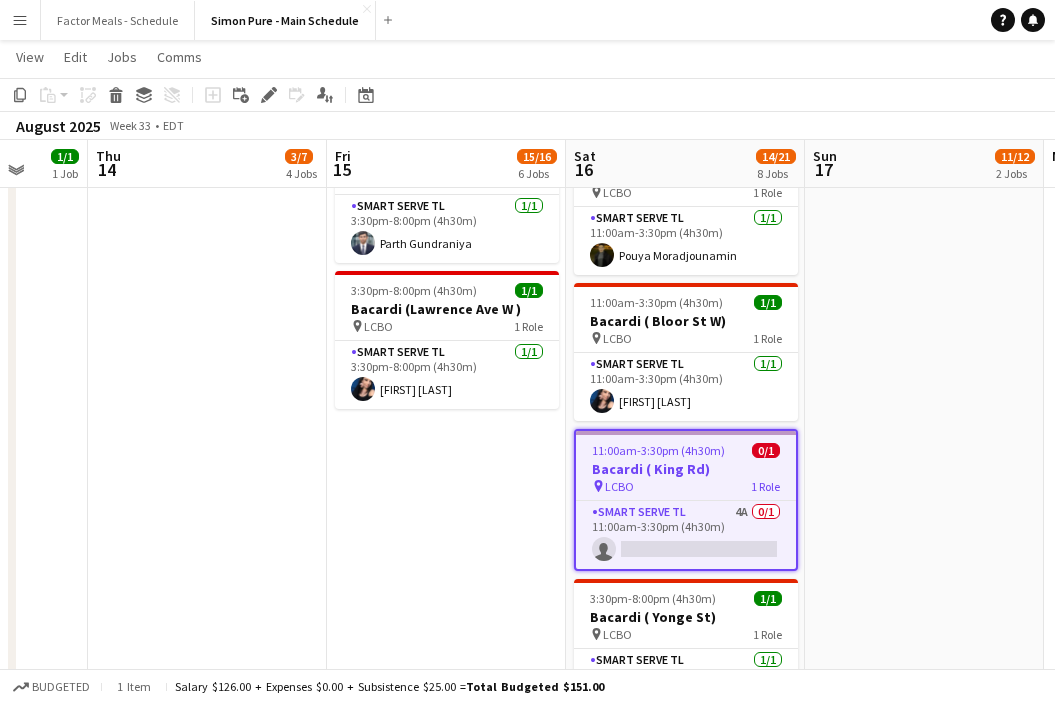 click on "Add job
Add linked Job
Edit
Edit linked Job
Applicants" 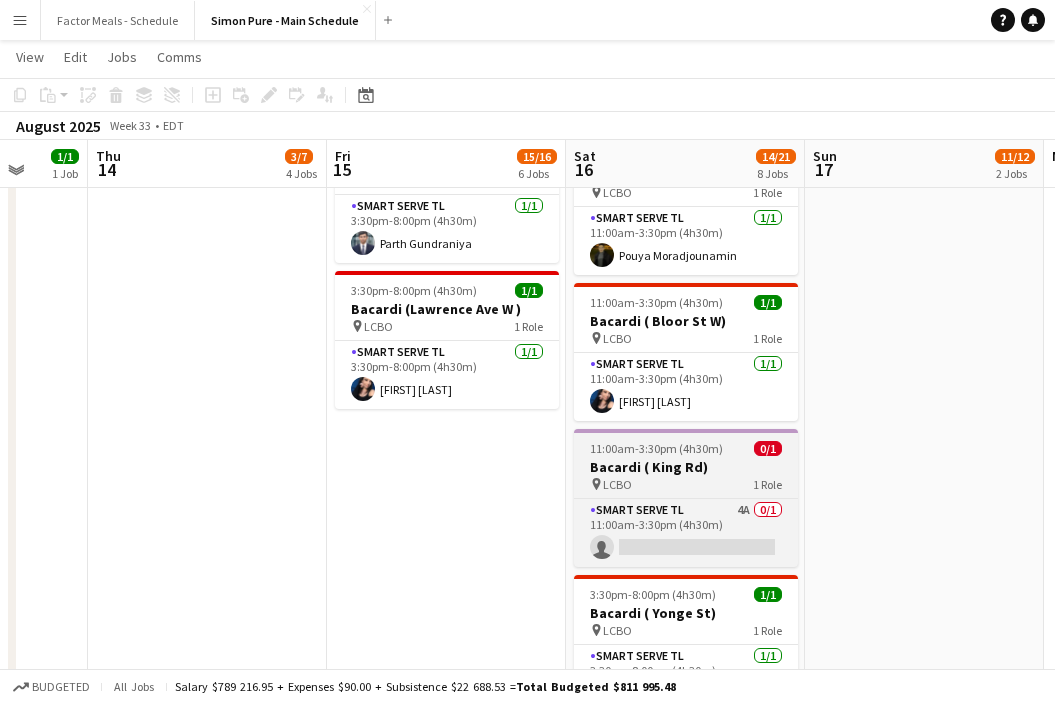 click on "pin
LCBO    1 Role" at bounding box center [686, 484] 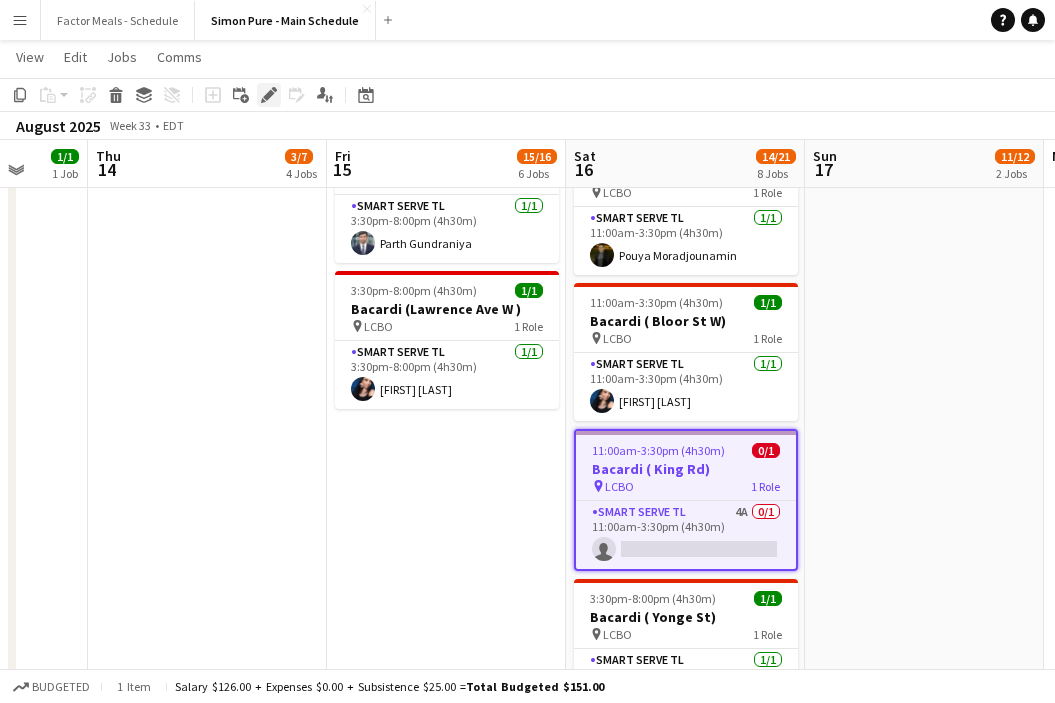 click 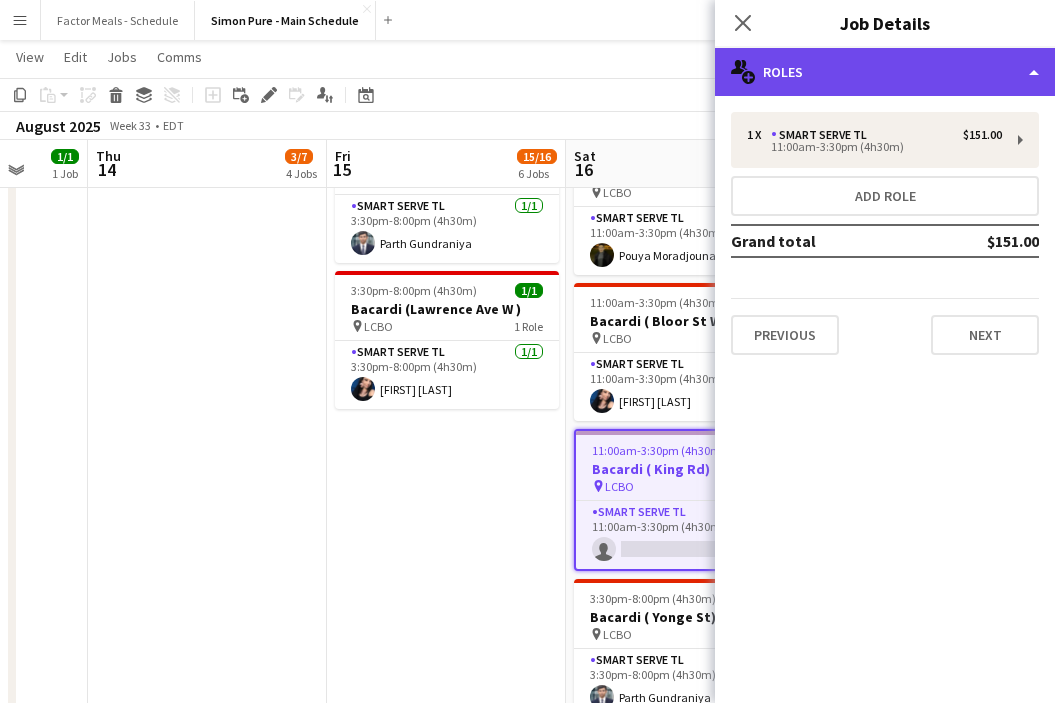 click on "multiple-users-add
Roles" 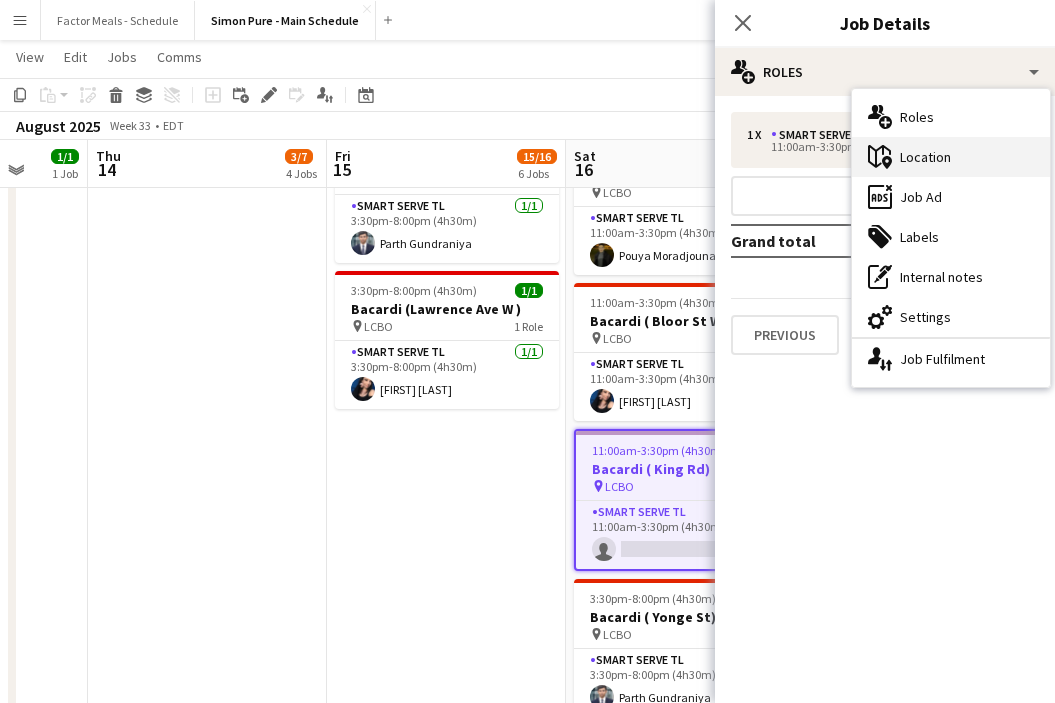 click on "maps-pin-1
Location" at bounding box center [951, 157] 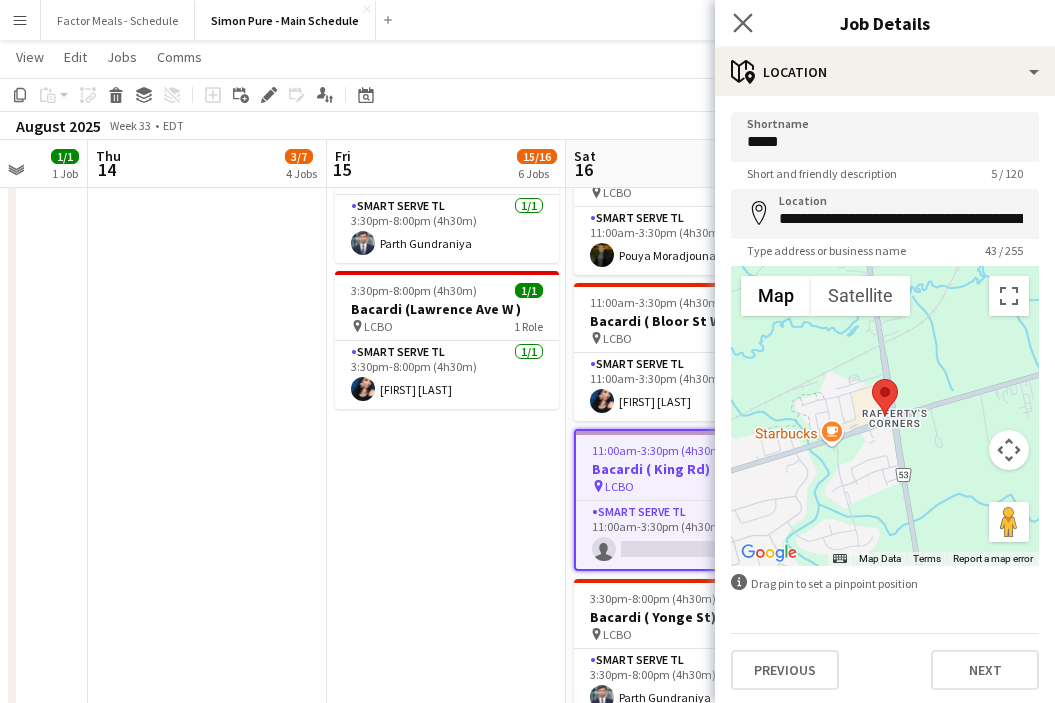 click on "Close pop-in" 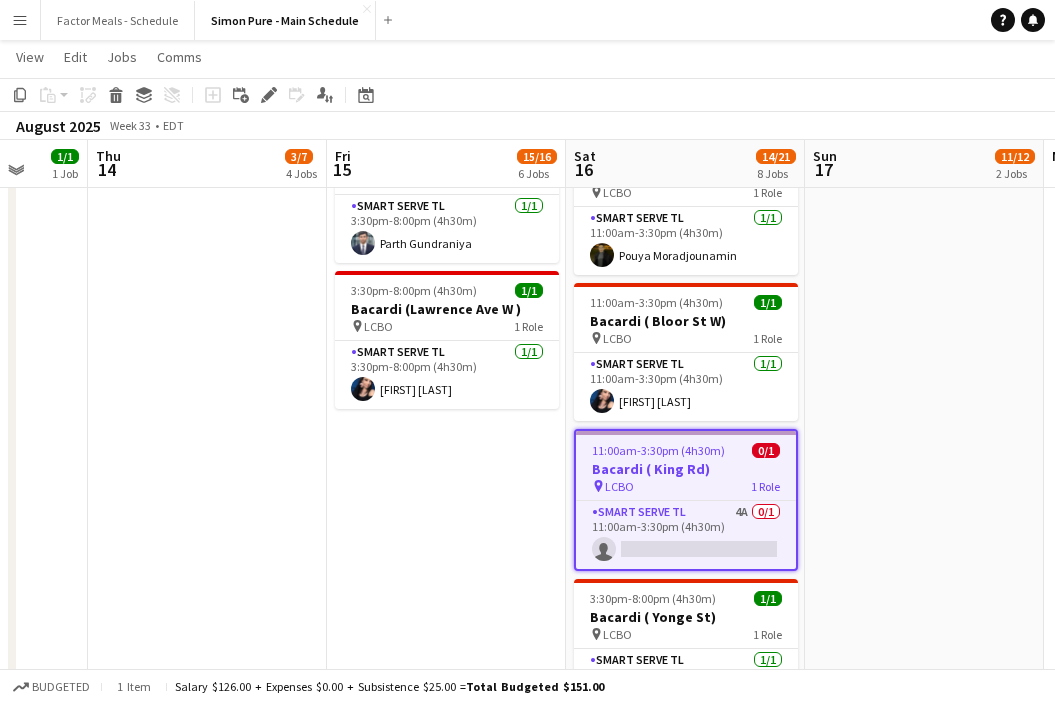 click on "[TIME] LEGO X She Built That @ CNE pin CNE 3 Roles Paid Backup 1/1 [TIME] [FIRST] [LAST] Brand Ambassador 9/9 [TIME] [FIRST] [LAST] [FIRST] [LAST] [FIRST] [LAST] [FIRST] [LAST] [FIRST] [LAST] [FIRST] [LAST] [FIRST] [LAST] Team Lead 1/1 [TIME] Kelc Noble 11:00am-7:00pm (8h) 0/1 HANDFUEL - Costco Roadshow Newmarket pin Costco Newmarket 1 Role Team Lead 1A 0/1 11:00am-7:00pm (8h) single-neutral-actions" at bounding box center (924, 426) 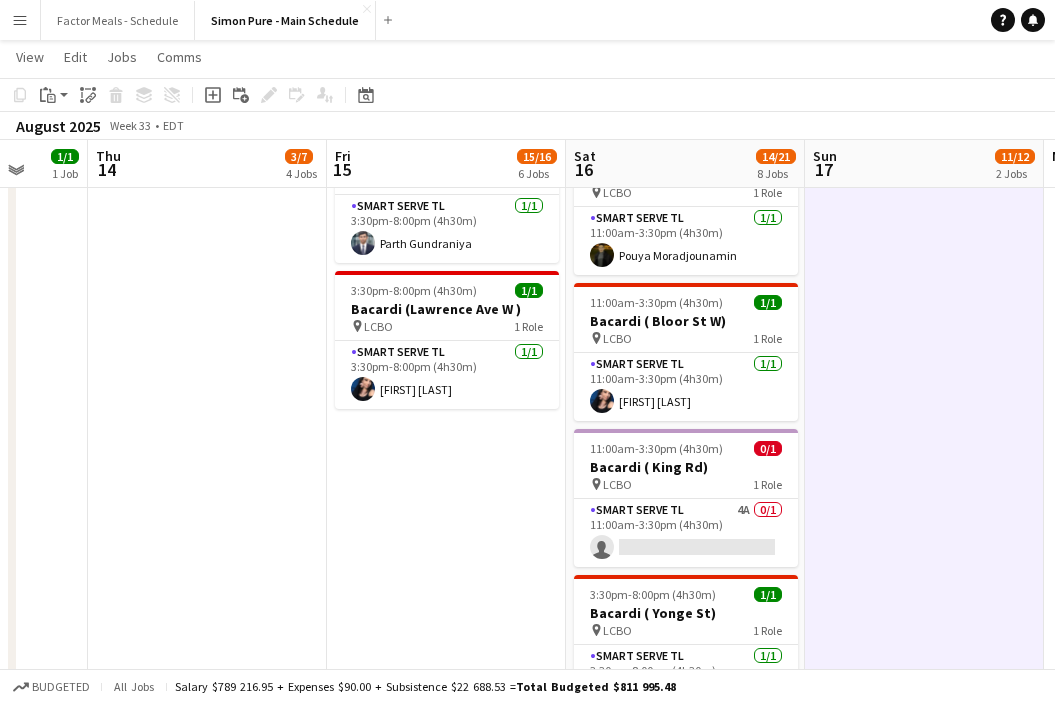 click on "[TIME] LEGO X She Built That @ CNE pin CNE 3 Roles Paid Backup 1/1 [TIME] [FIRST] [LAST] Brand Ambassador 9/9 [TIME] [FIRST] [LAST] [FIRST] [LAST] [FIRST] [LAST] [FIRST] [LAST] [FIRST] [LAST] [FIRST] [LAST] [FIRST] [LAST] Team Lead 1/1 [TIME] Kelc Noble 11:00am-7:00pm (8h) 0/1 HANDFUEL - Costco Roadshow Newmarket pin Costco Newmarket 1 Role Team Lead 1A 0/1 11:00am-7:00pm (8h) single-neutral-actions 3:30pm-8:00pm (4h30m) Bacardi ( Hanna Ave) pin LCBO 1 Role Smart Serve TL 1/1 3:30pm-8:00pm (4h30m) [FIRST] [LAST] 3:30pm-8:00pm (4h30m) Bacardi ( The Queensway) pin LCBO 1 Role Smart Serve TL 1/1 3:30pm-8:00pm (4h30m) [FIRST] [LAST] 1/1 pin" at bounding box center [446, 426] 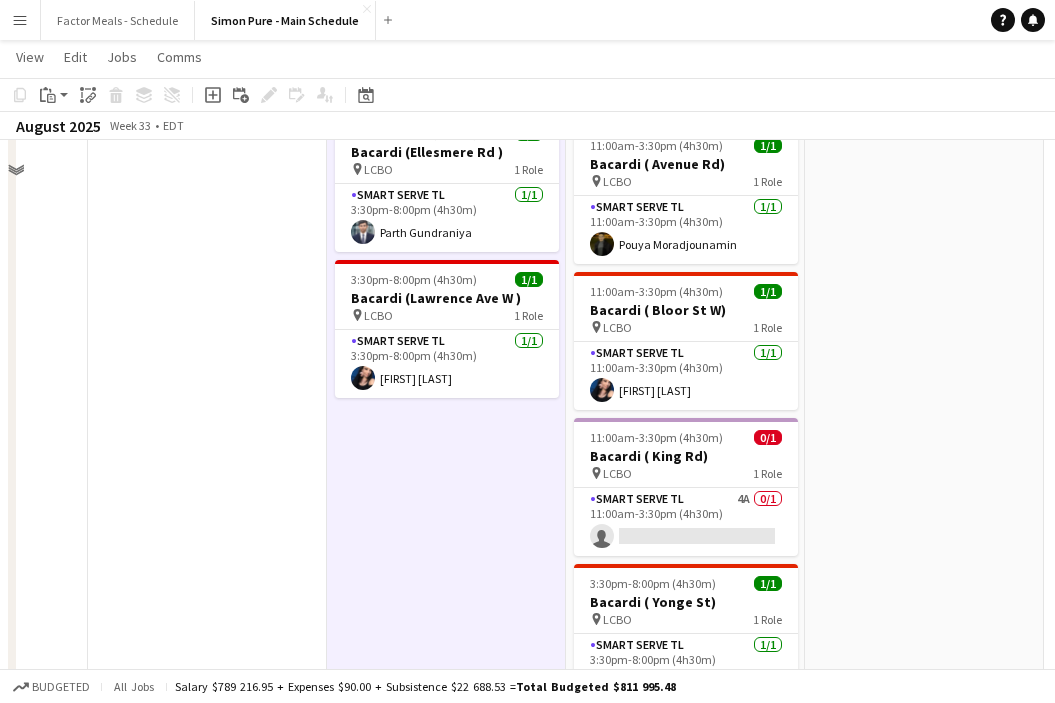 scroll, scrollTop: 945, scrollLeft: 0, axis: vertical 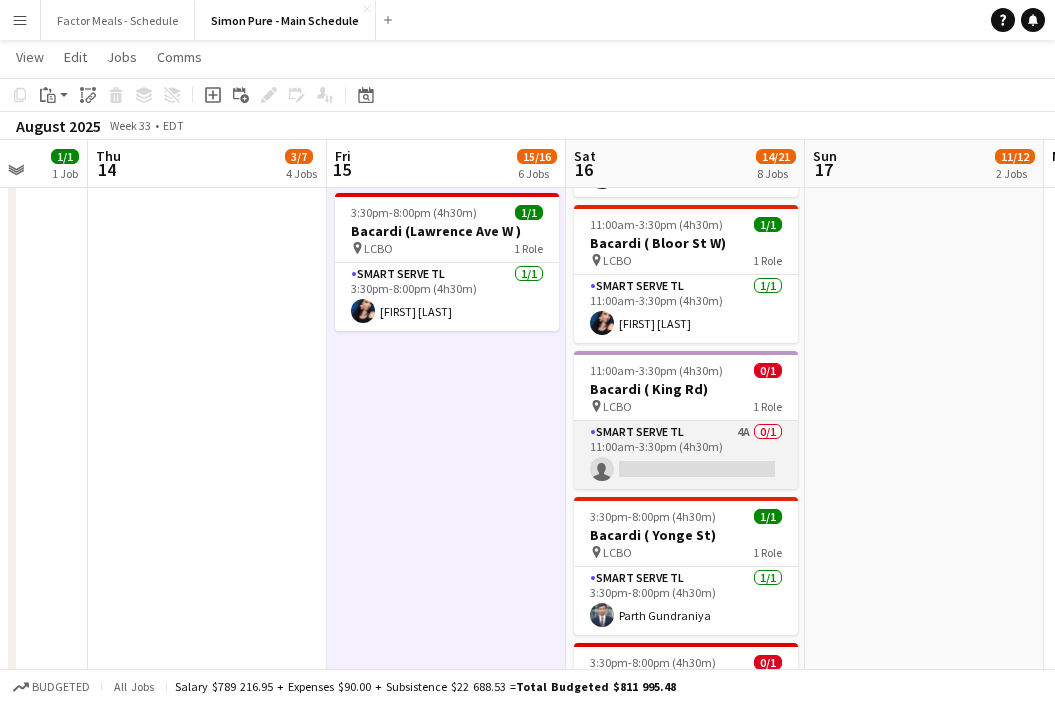 click on "Smart Serve TL 4A 0/1 [TIME] single-neutral-actions" at bounding box center (686, 455) 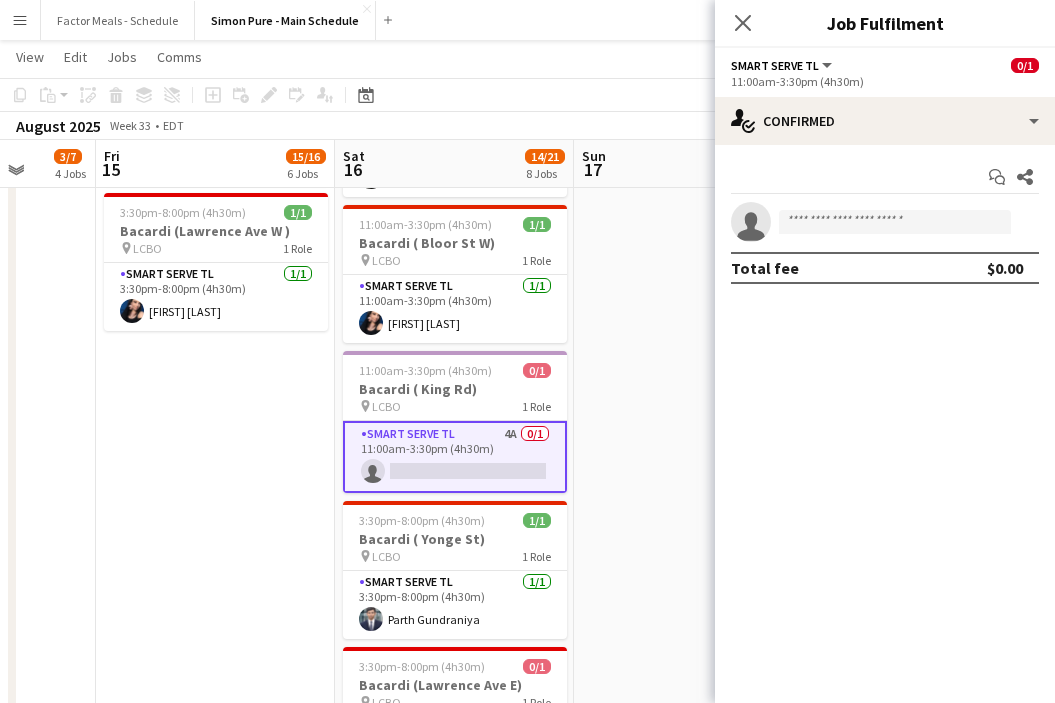 scroll, scrollTop: 0, scrollLeft: 904, axis: horizontal 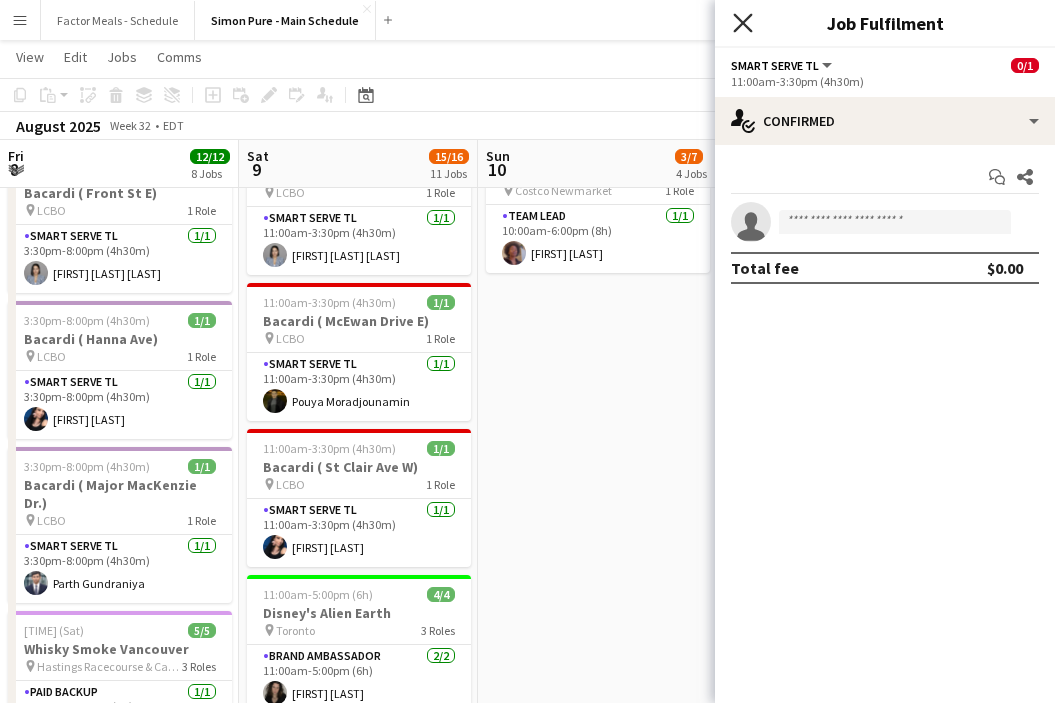click 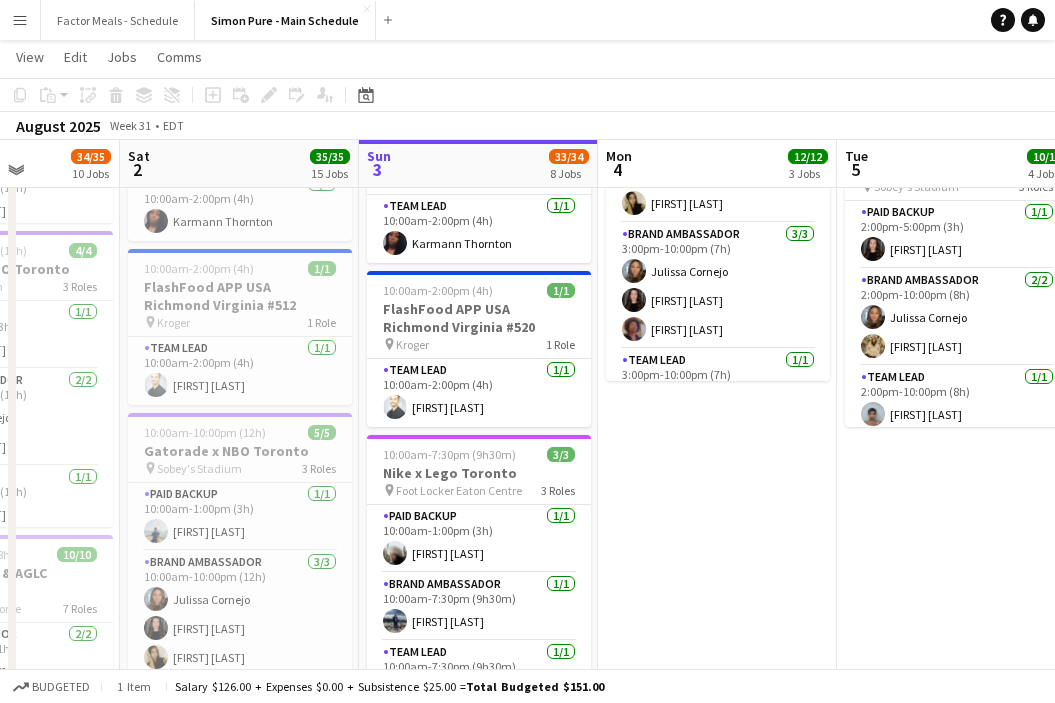 scroll, scrollTop: 0, scrollLeft: 698, axis: horizontal 